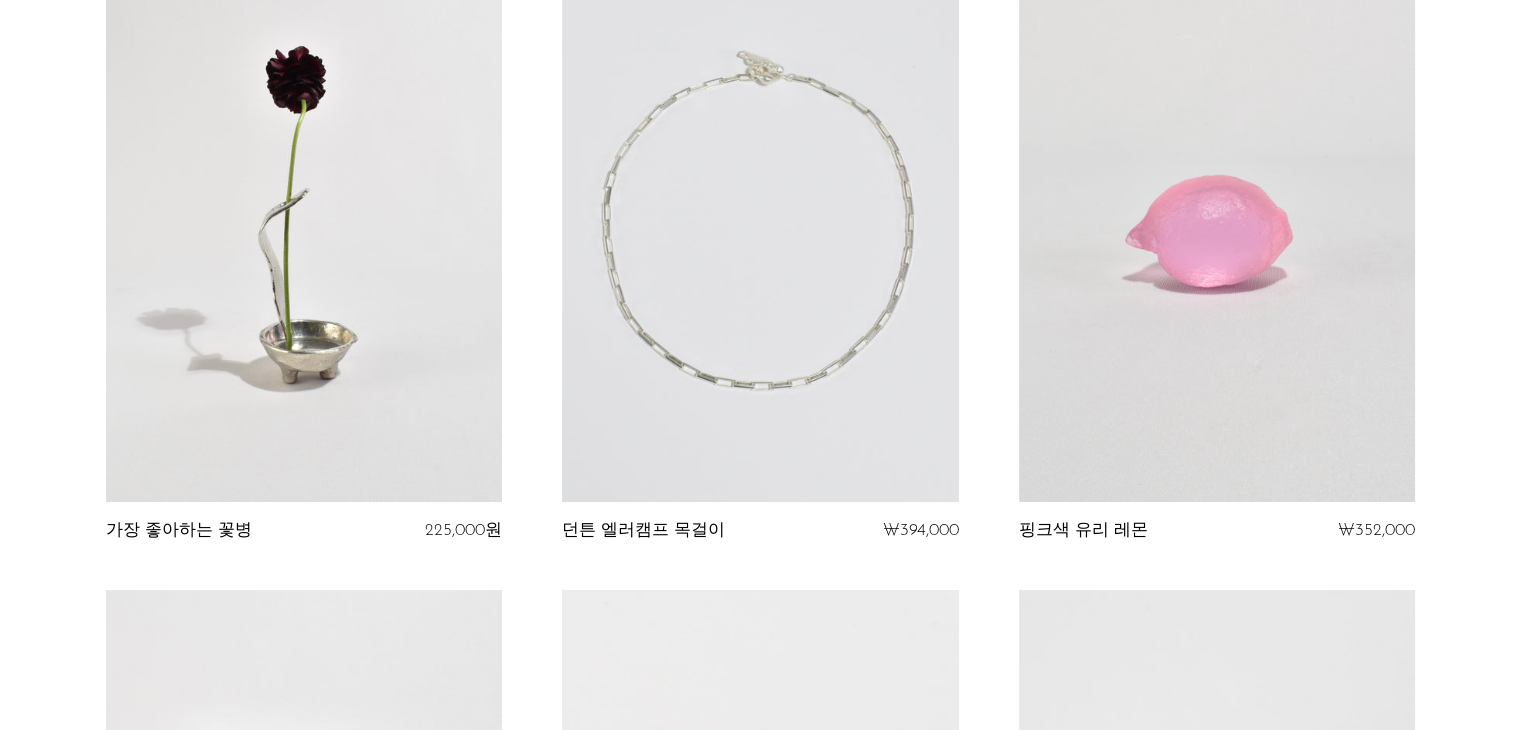 scroll, scrollTop: 200, scrollLeft: 0, axis: vertical 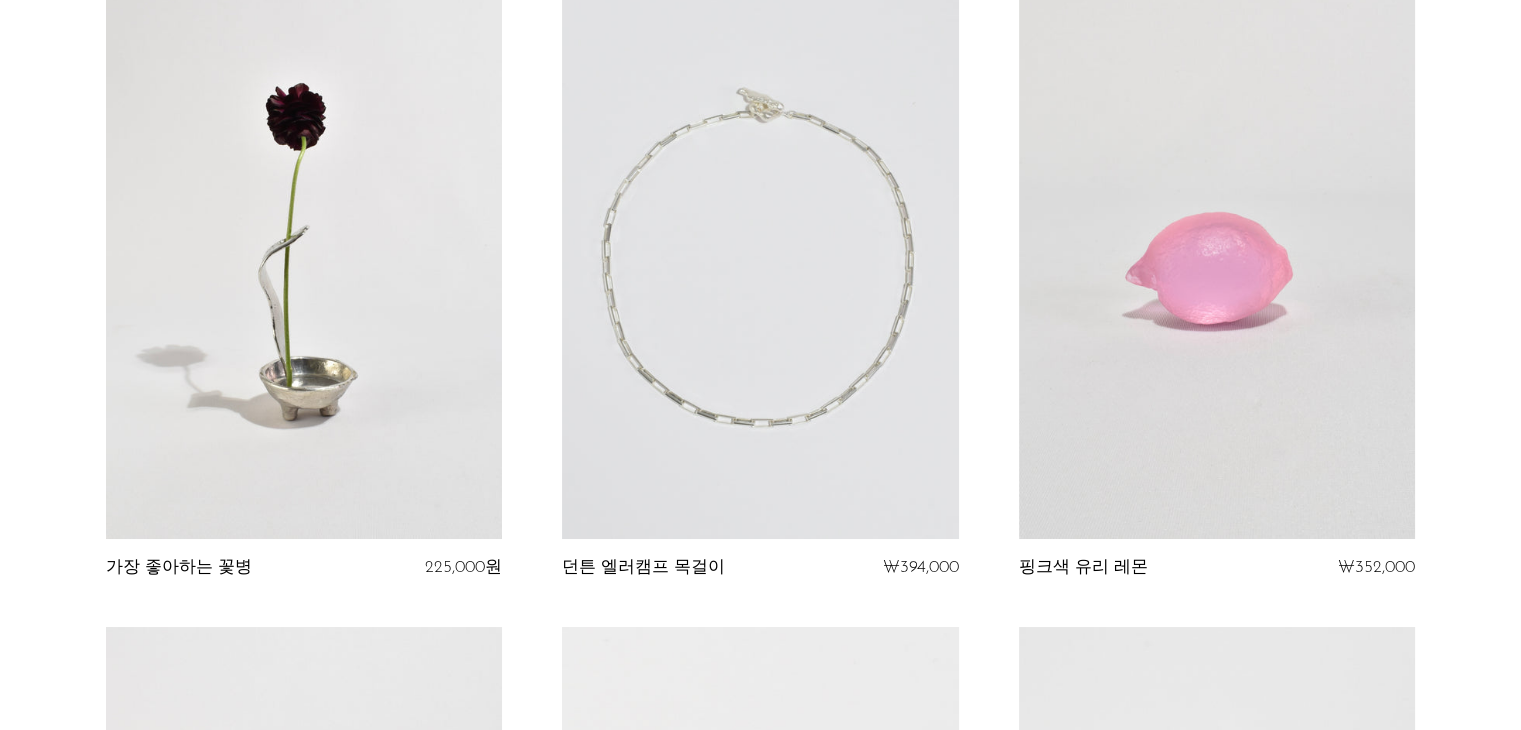 click at bounding box center [760, 261] 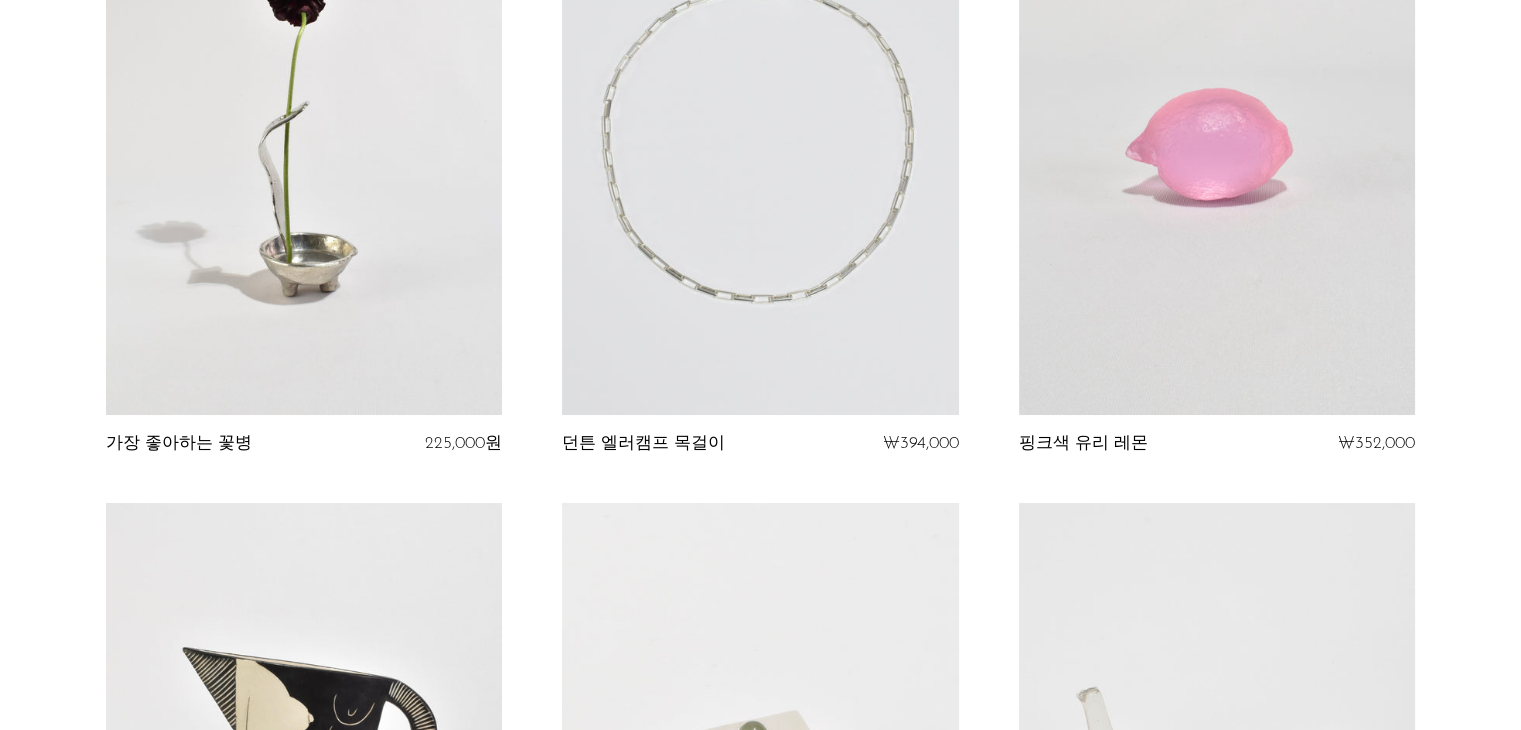 scroll, scrollTop: 300, scrollLeft: 0, axis: vertical 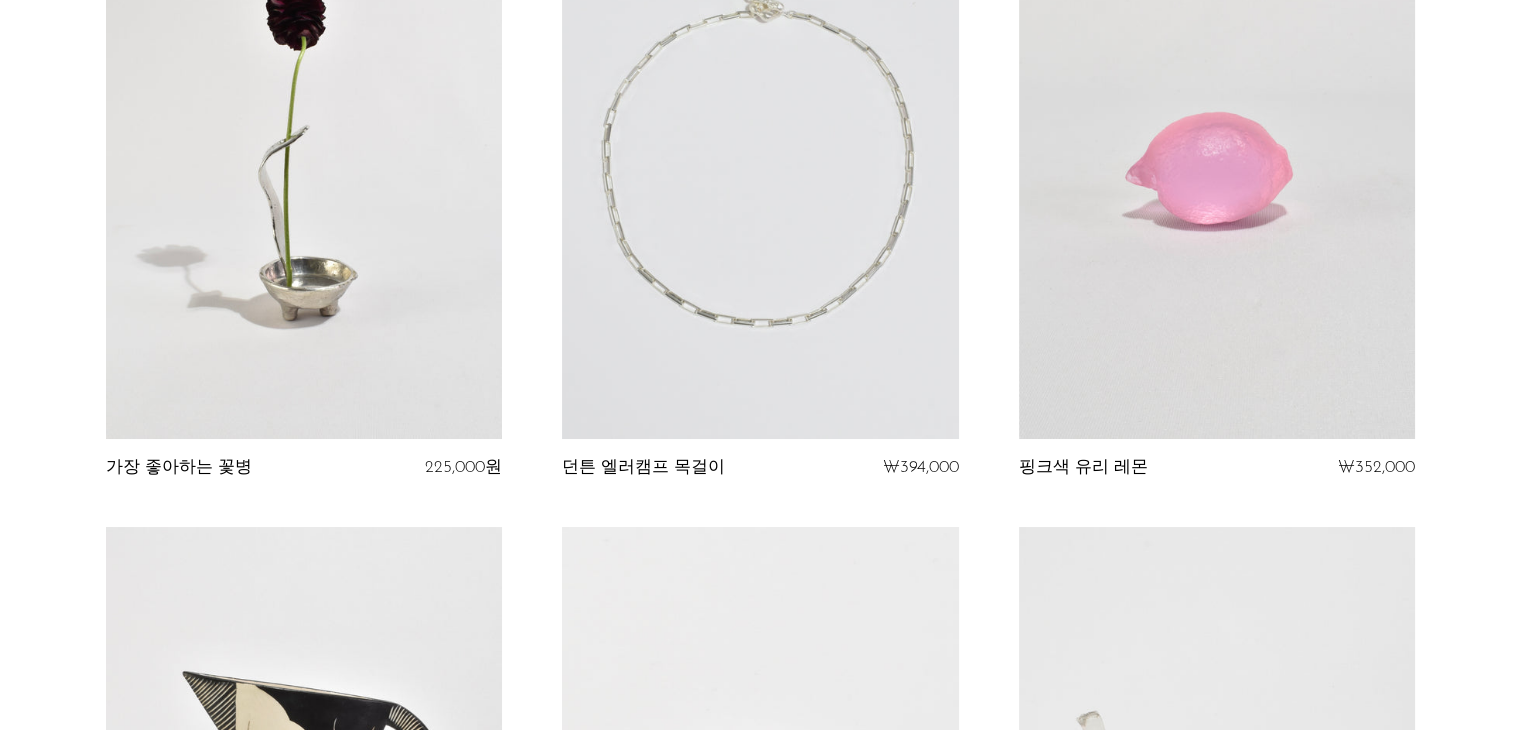 click at bounding box center (760, 161) 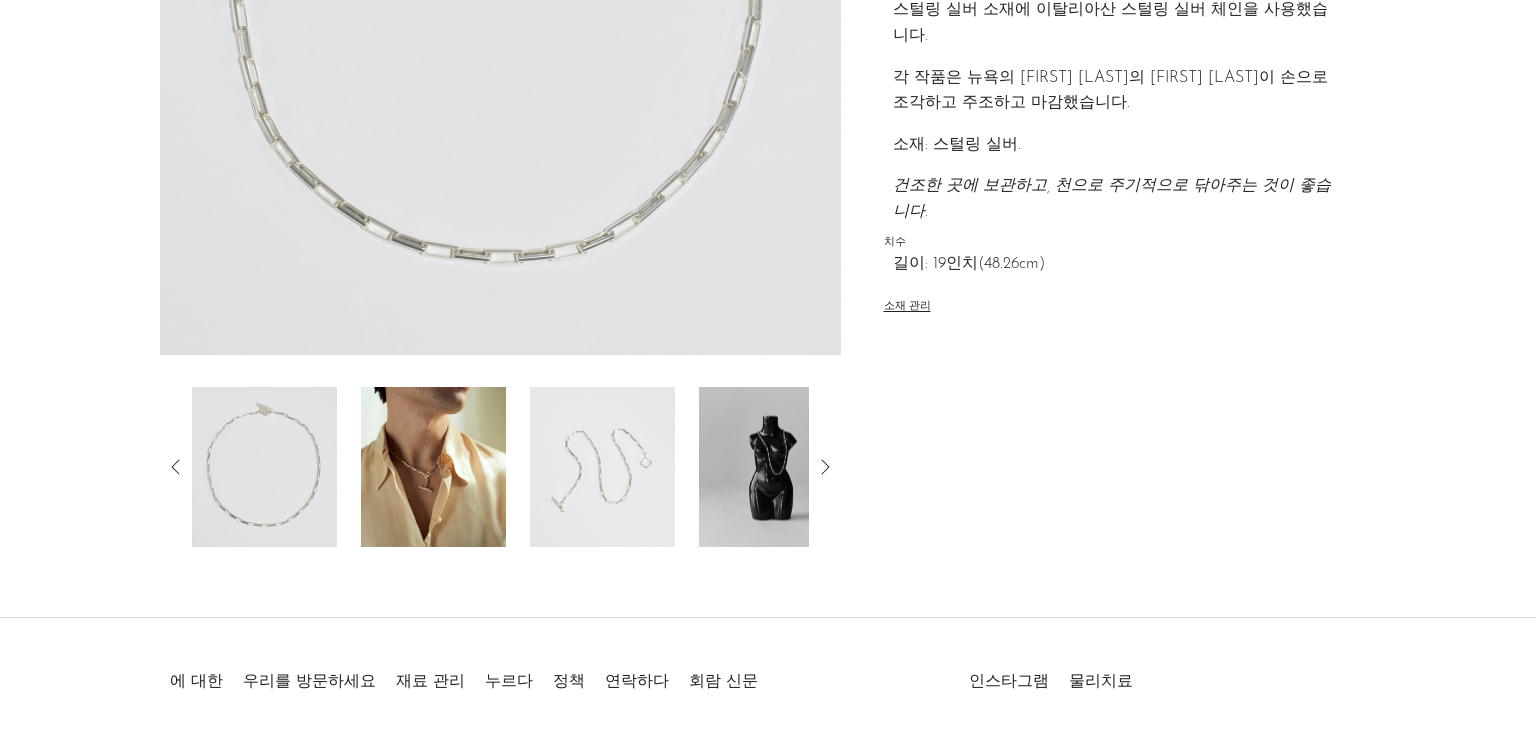 scroll, scrollTop: 500, scrollLeft: 0, axis: vertical 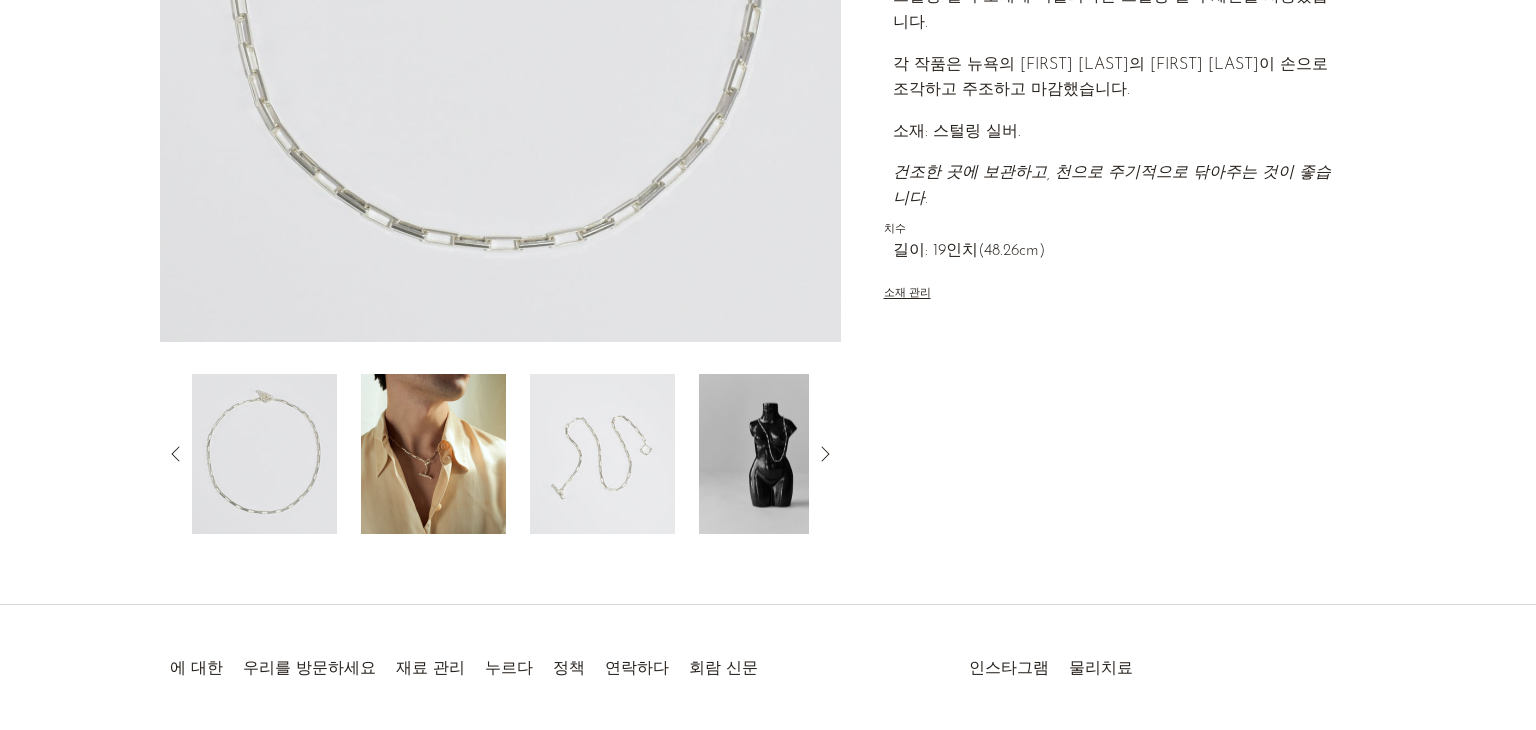 click at bounding box center (602, 454) 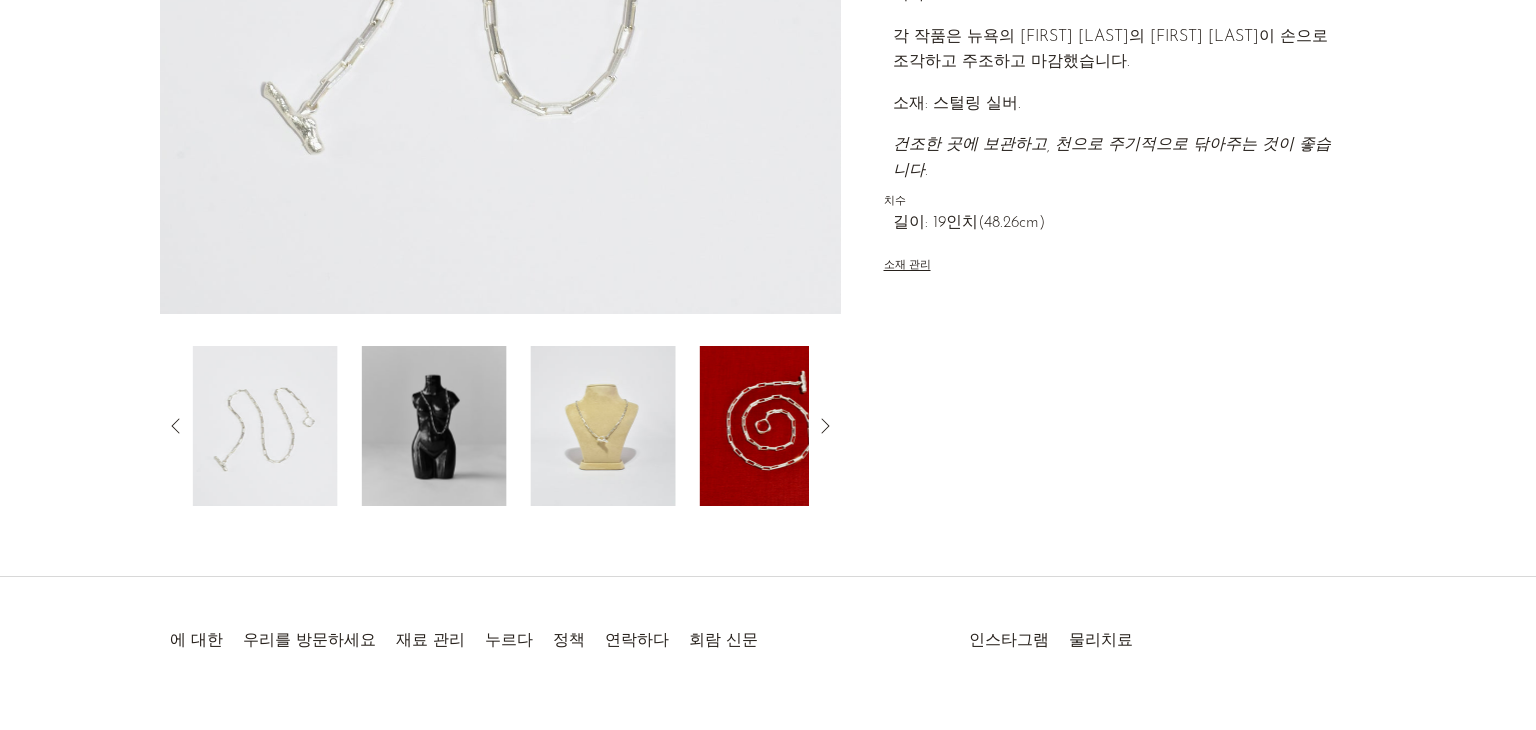 scroll, scrollTop: 572, scrollLeft: 0, axis: vertical 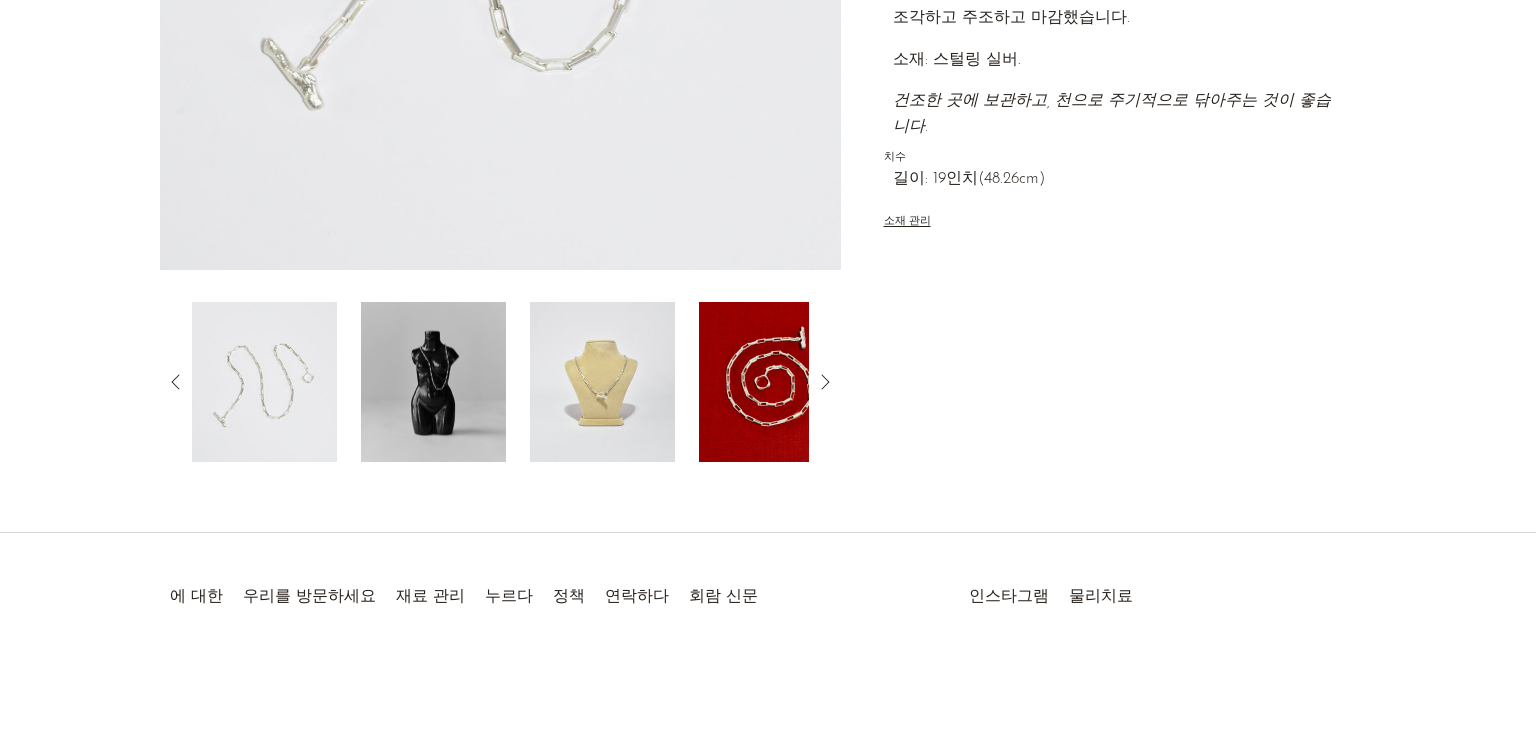click at bounding box center (433, 382) 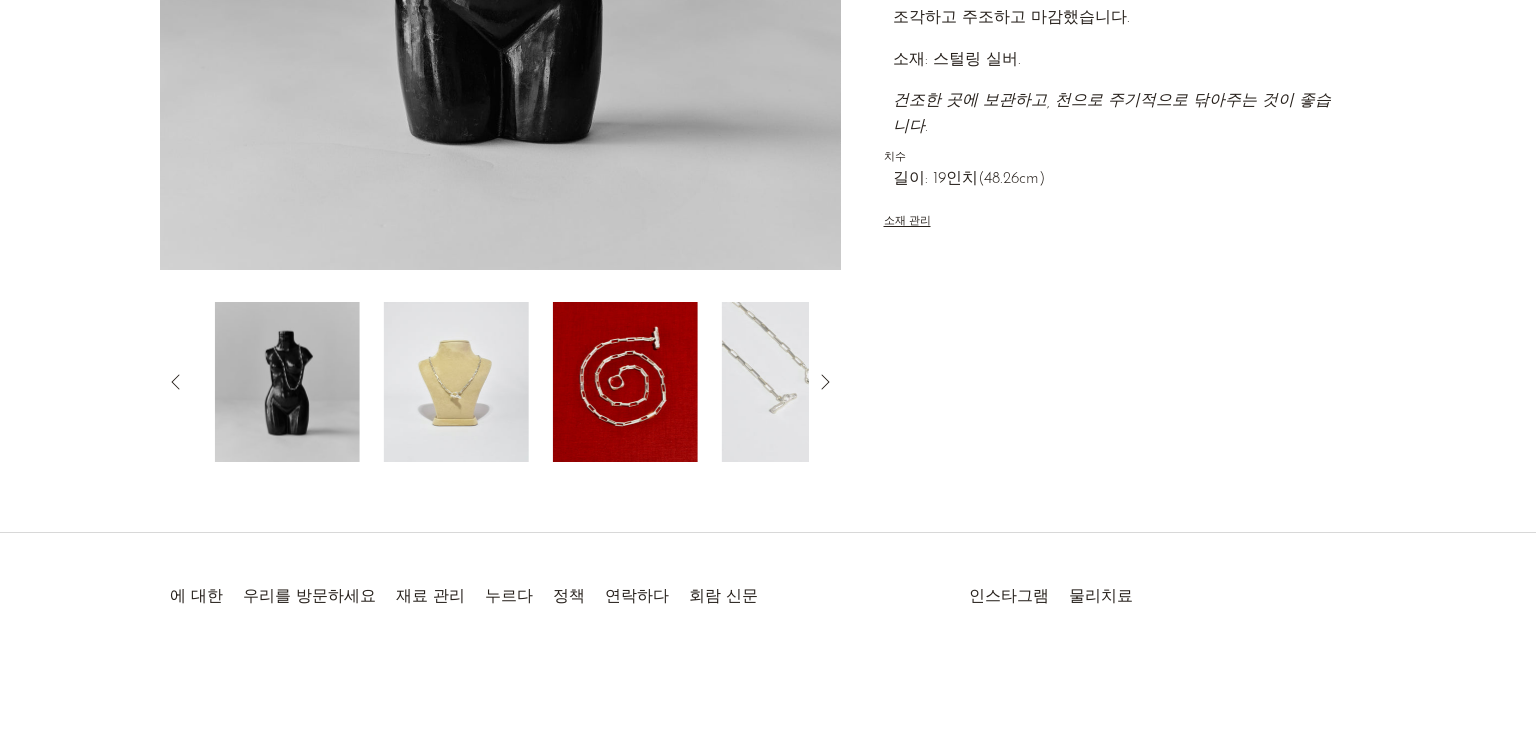 click at bounding box center [456, 382] 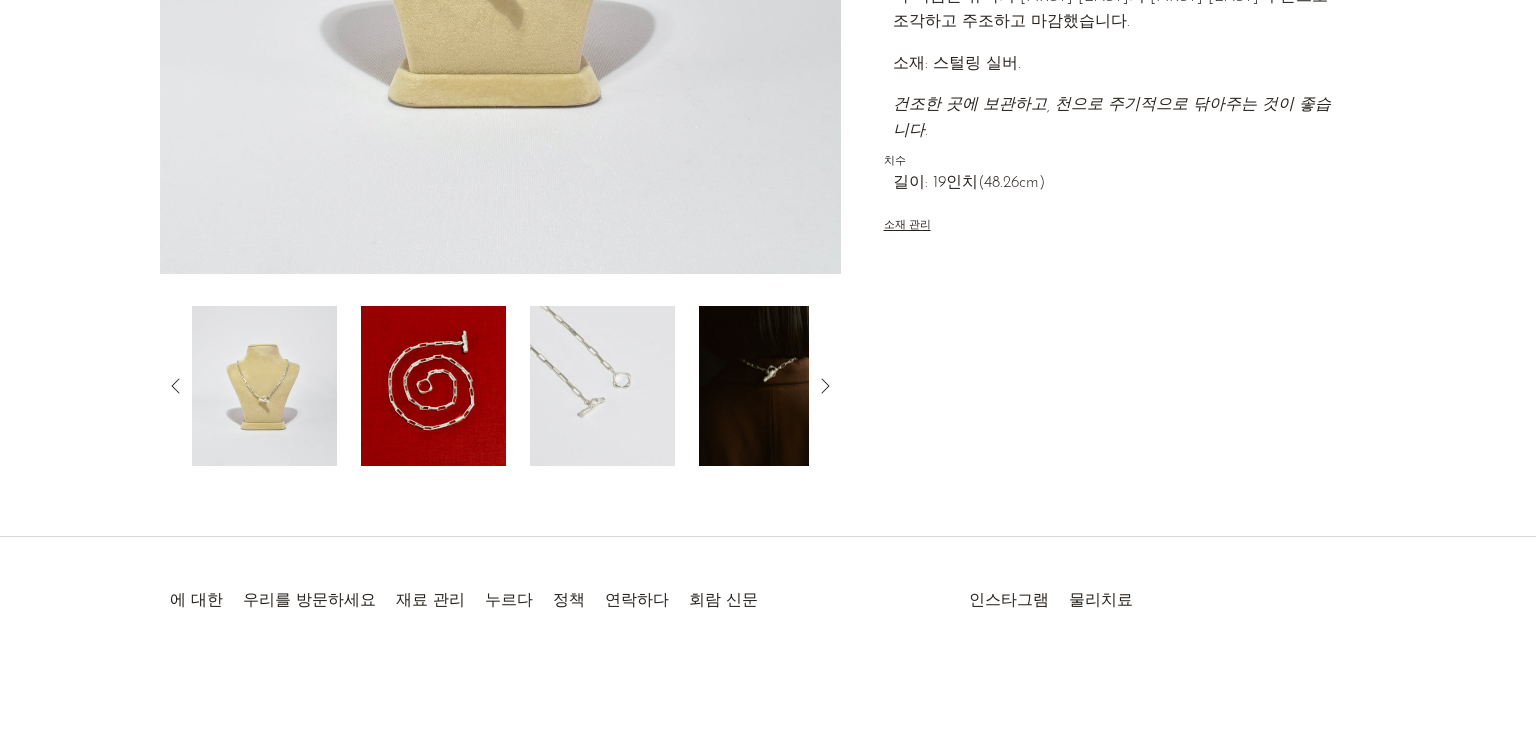 scroll, scrollTop: 572, scrollLeft: 0, axis: vertical 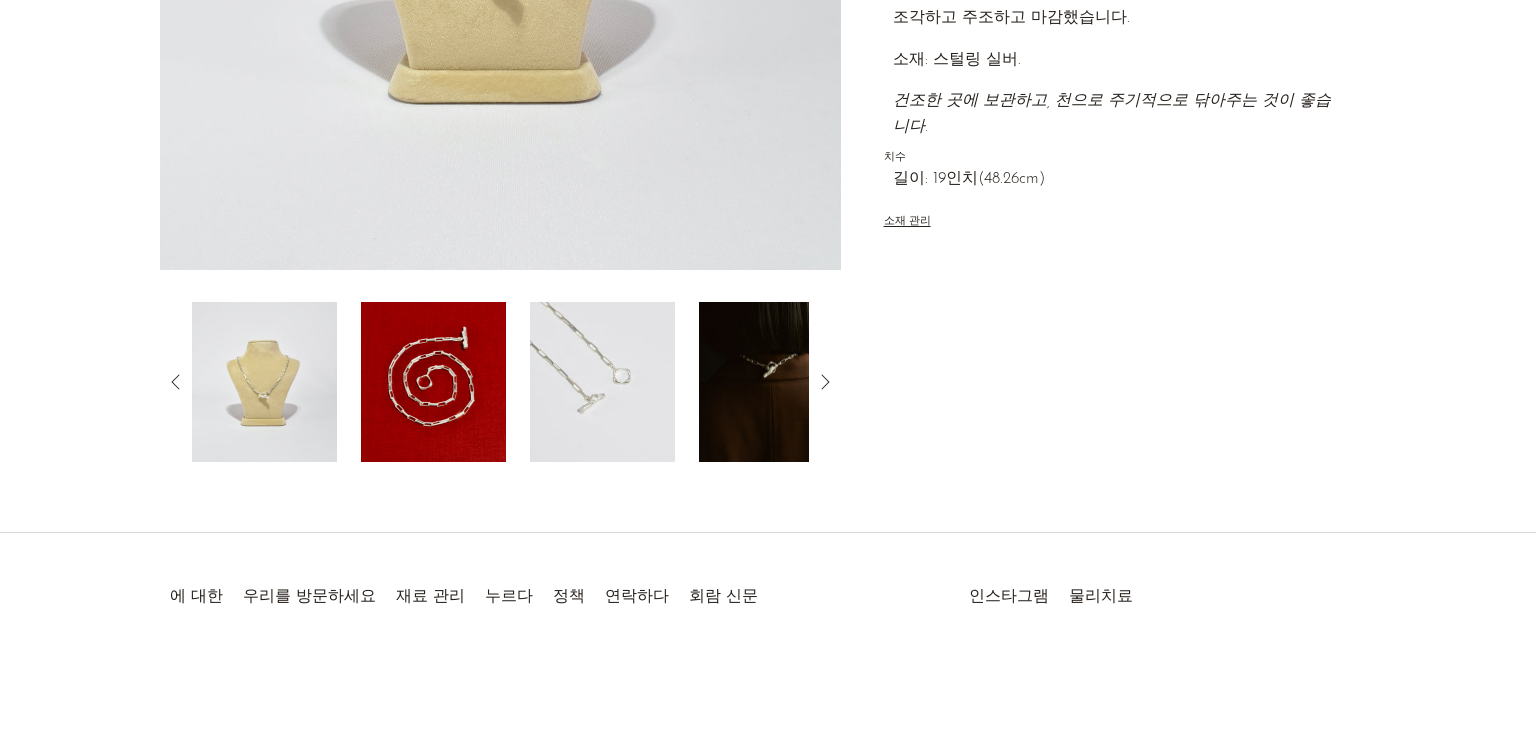 click at bounding box center [433, 382] 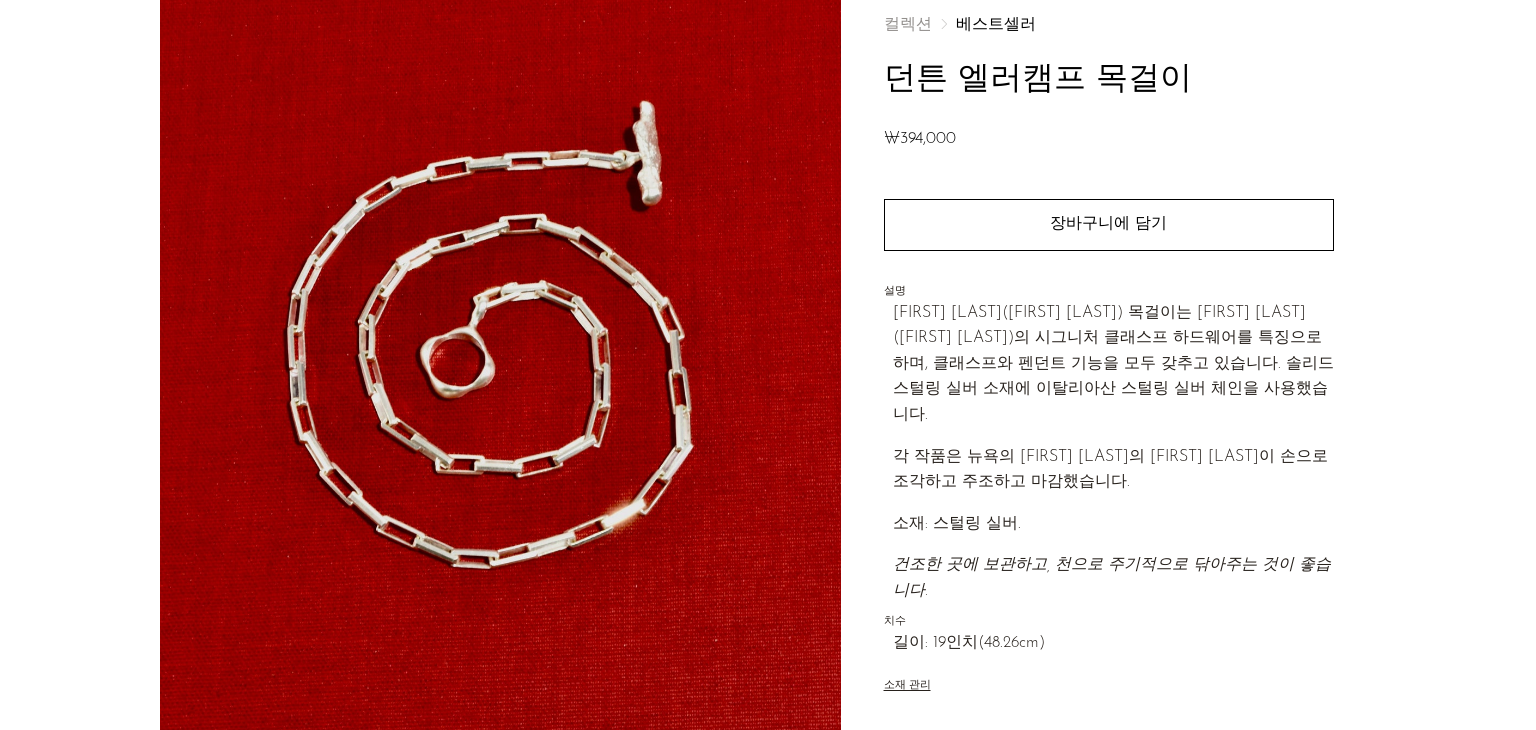 scroll, scrollTop: 72, scrollLeft: 0, axis: vertical 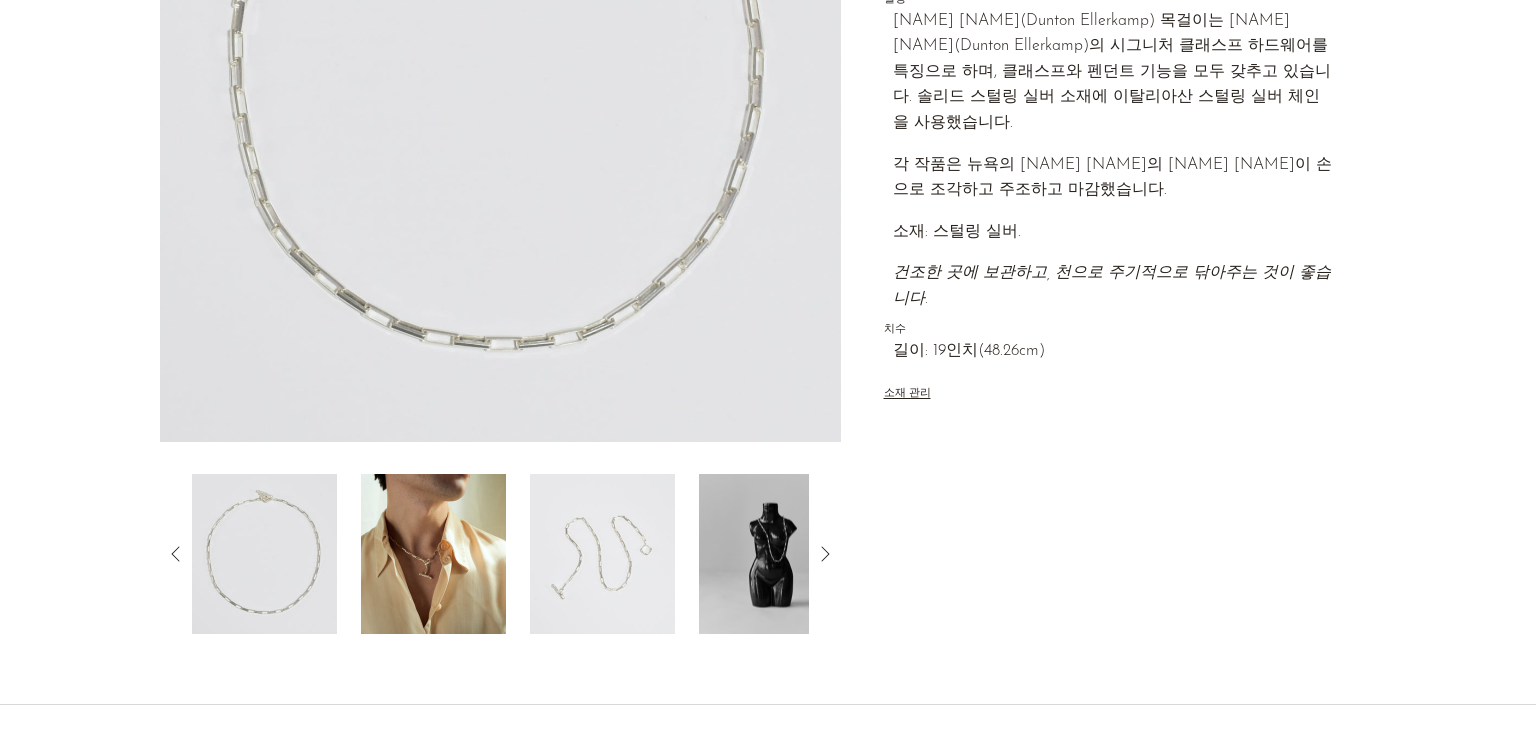 click 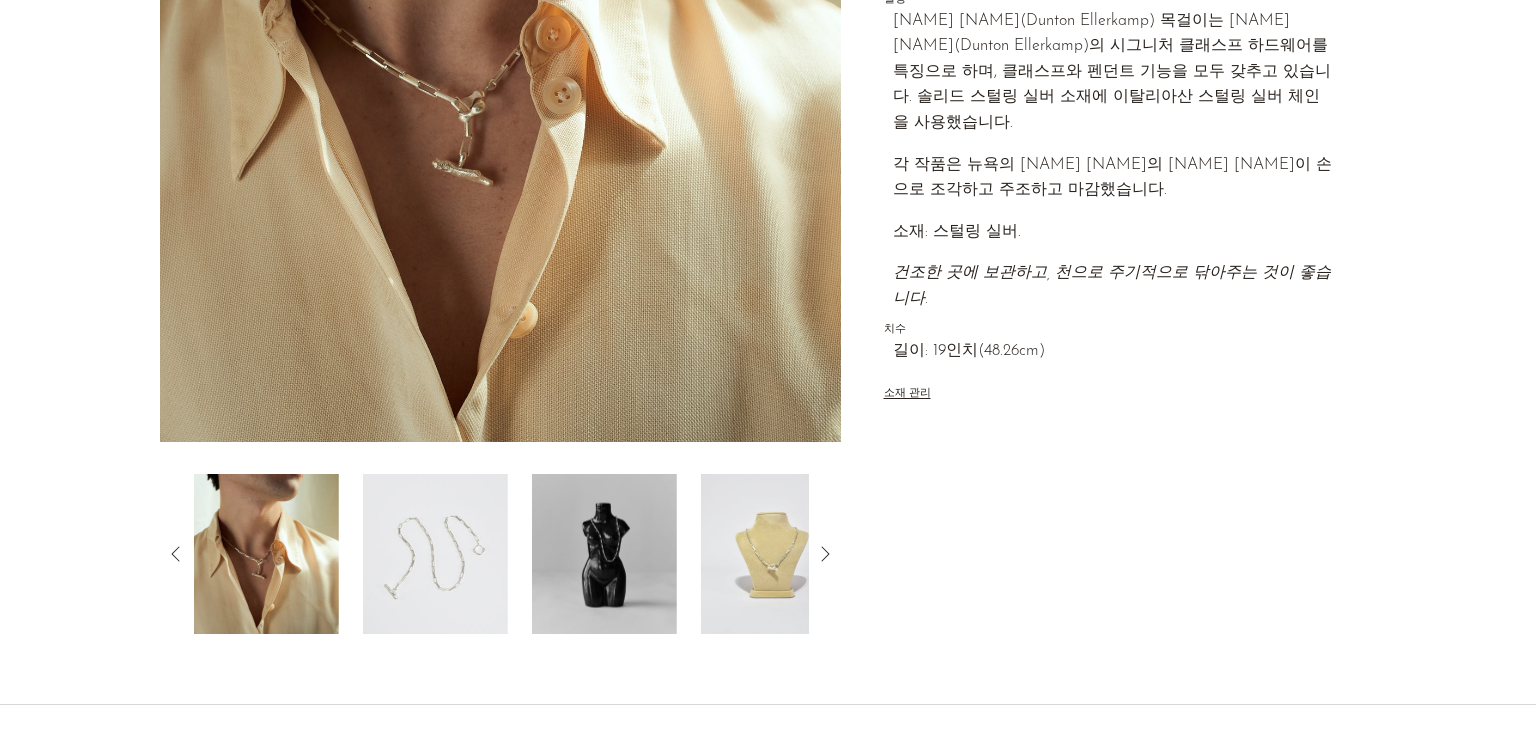click 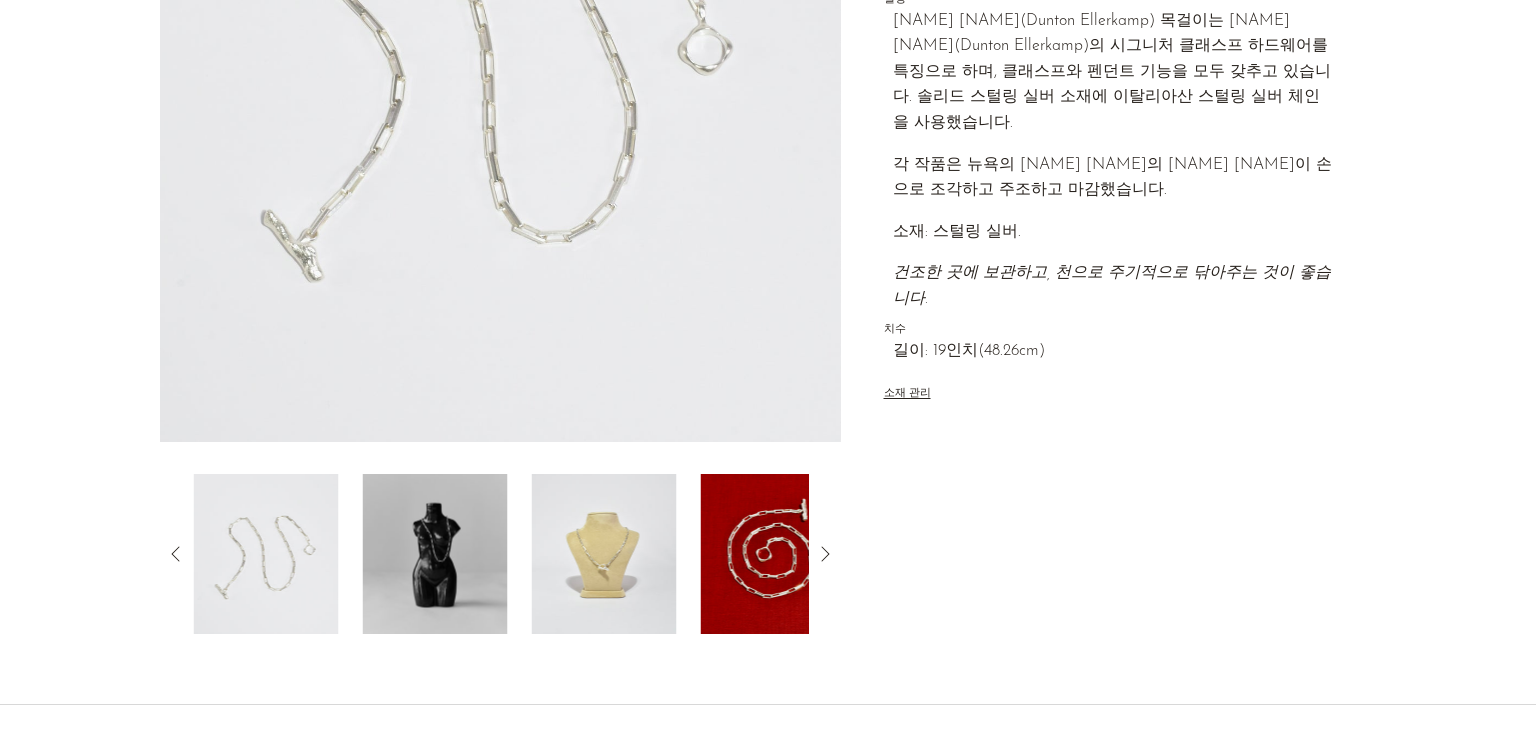 click 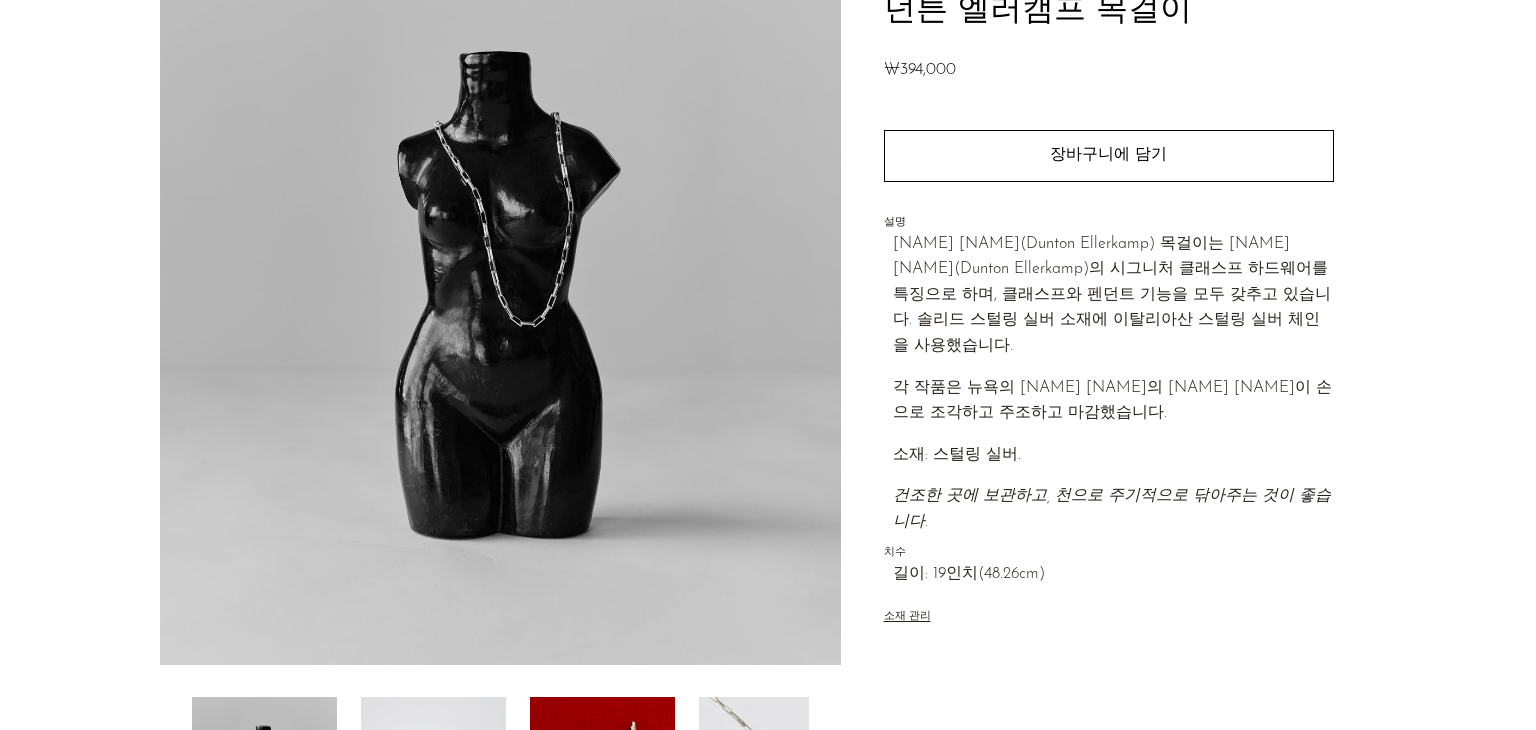 scroll, scrollTop: 200, scrollLeft: 0, axis: vertical 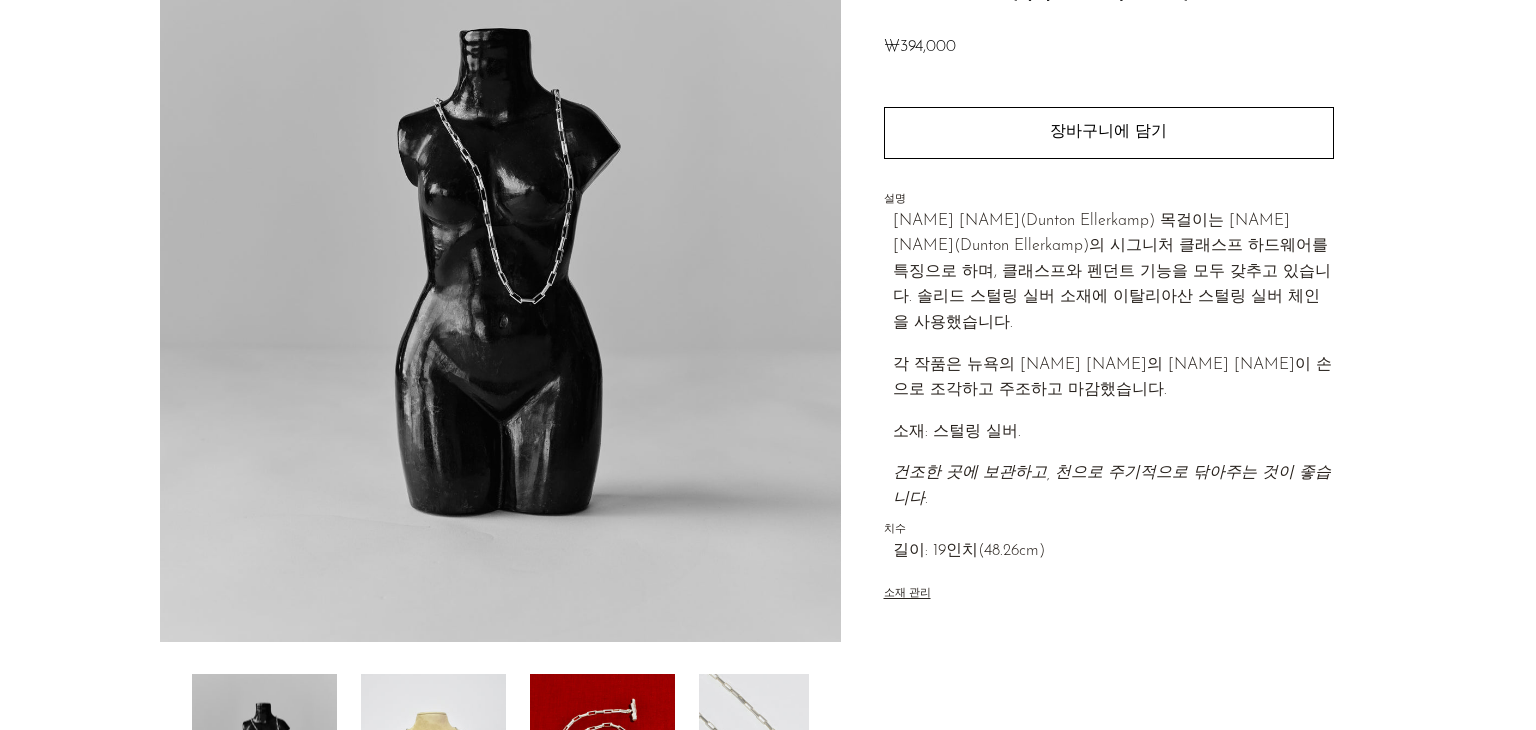 drag, startPoint x: 896, startPoint y: 533, endPoint x: 1044, endPoint y: 677, distance: 206.49455 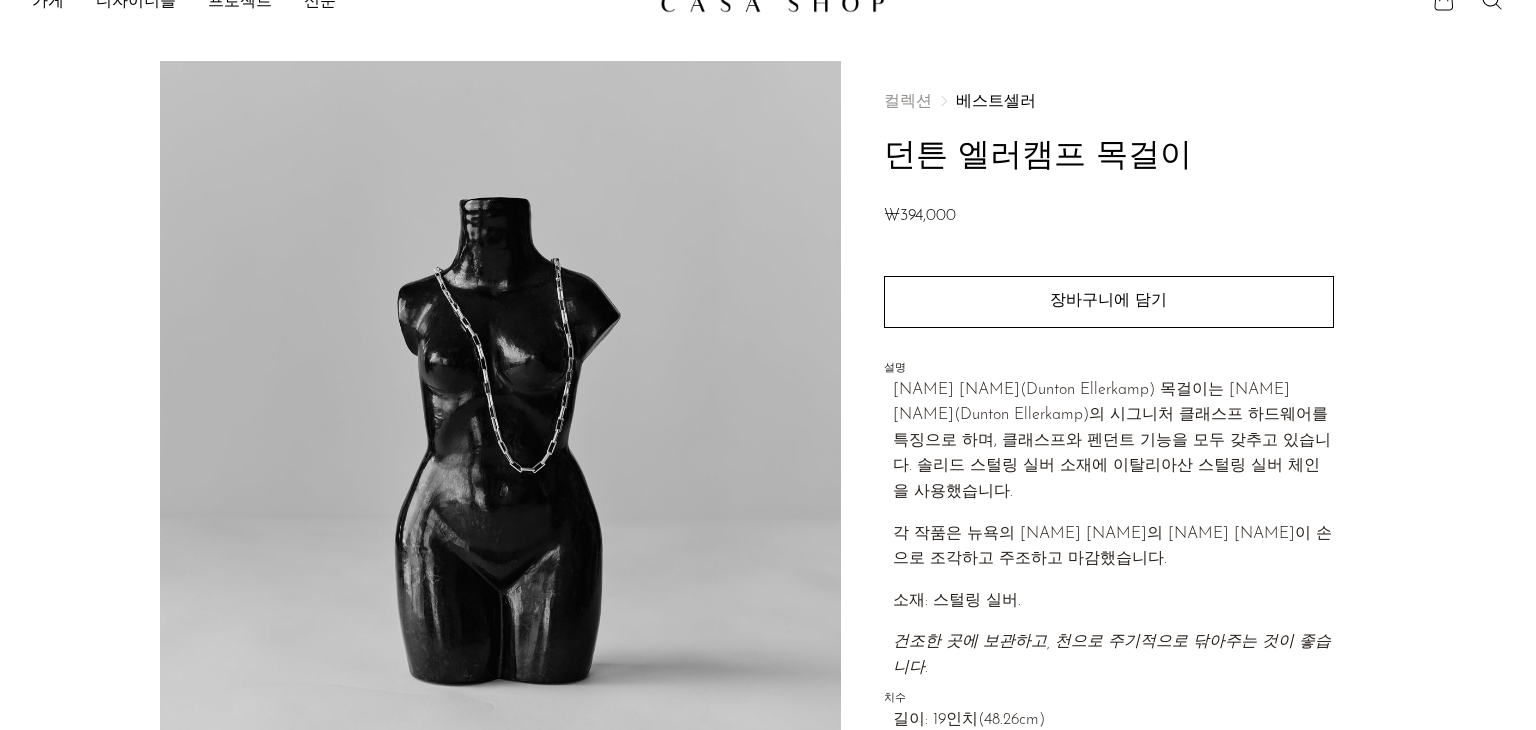 scroll, scrollTop: 0, scrollLeft: 0, axis: both 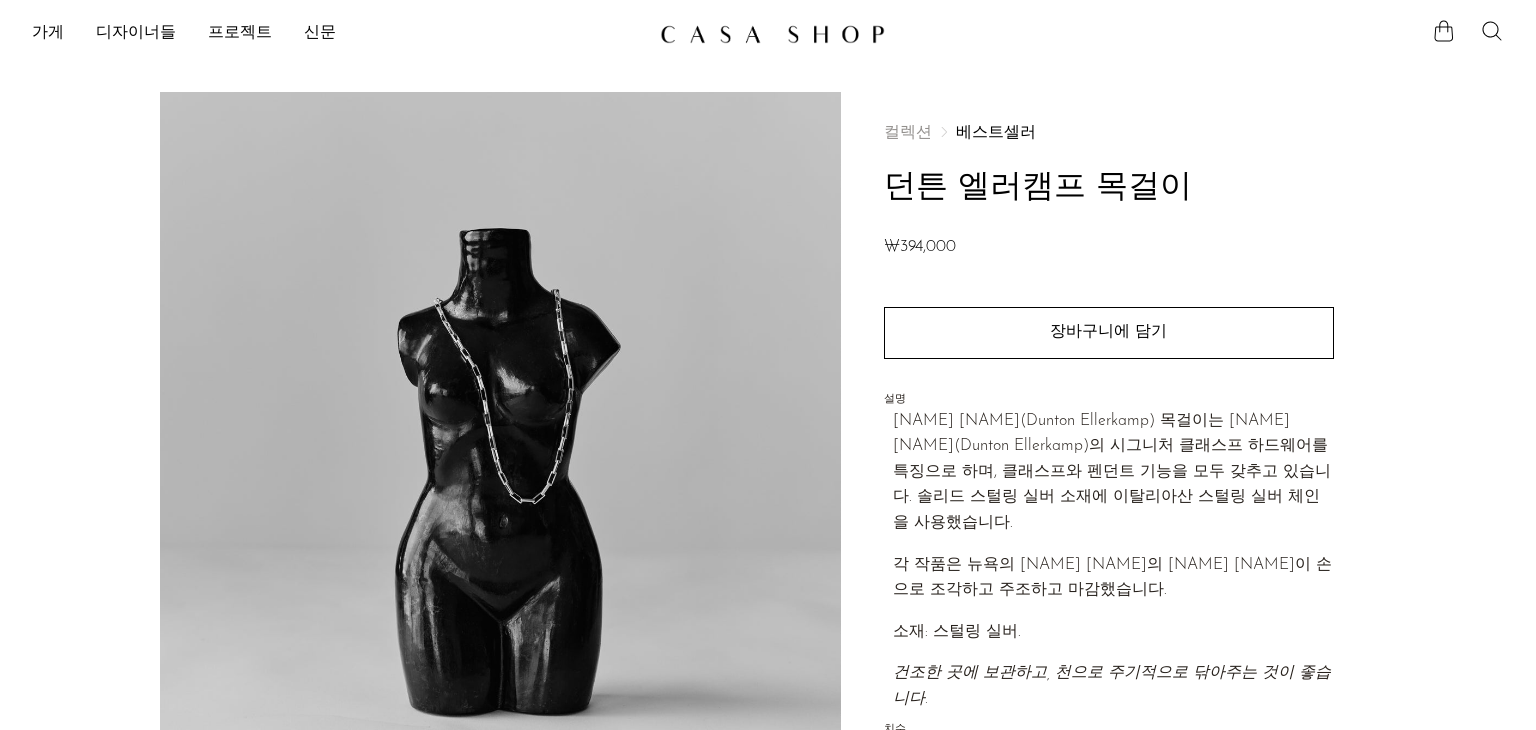 click at bounding box center (772, 34) 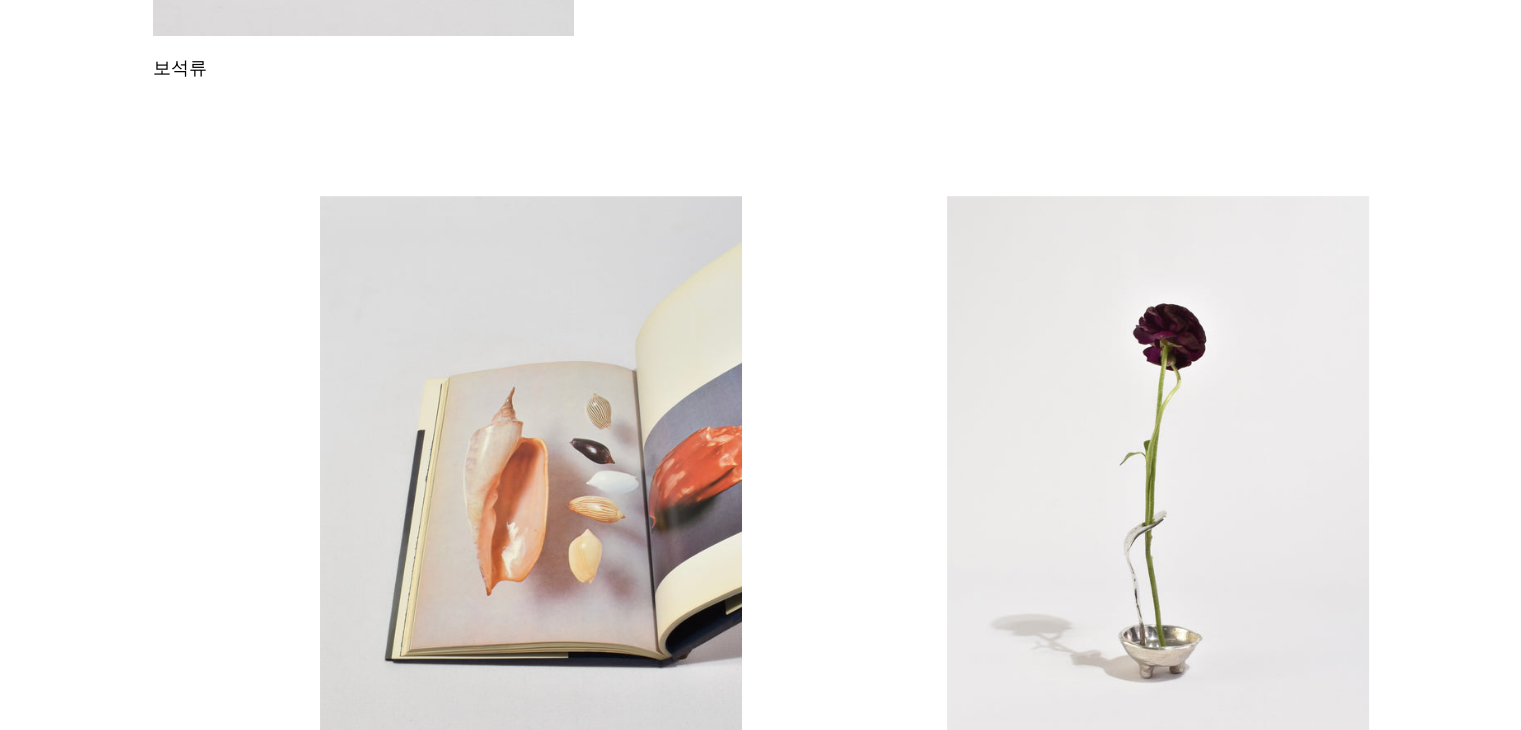 scroll, scrollTop: 814, scrollLeft: 0, axis: vertical 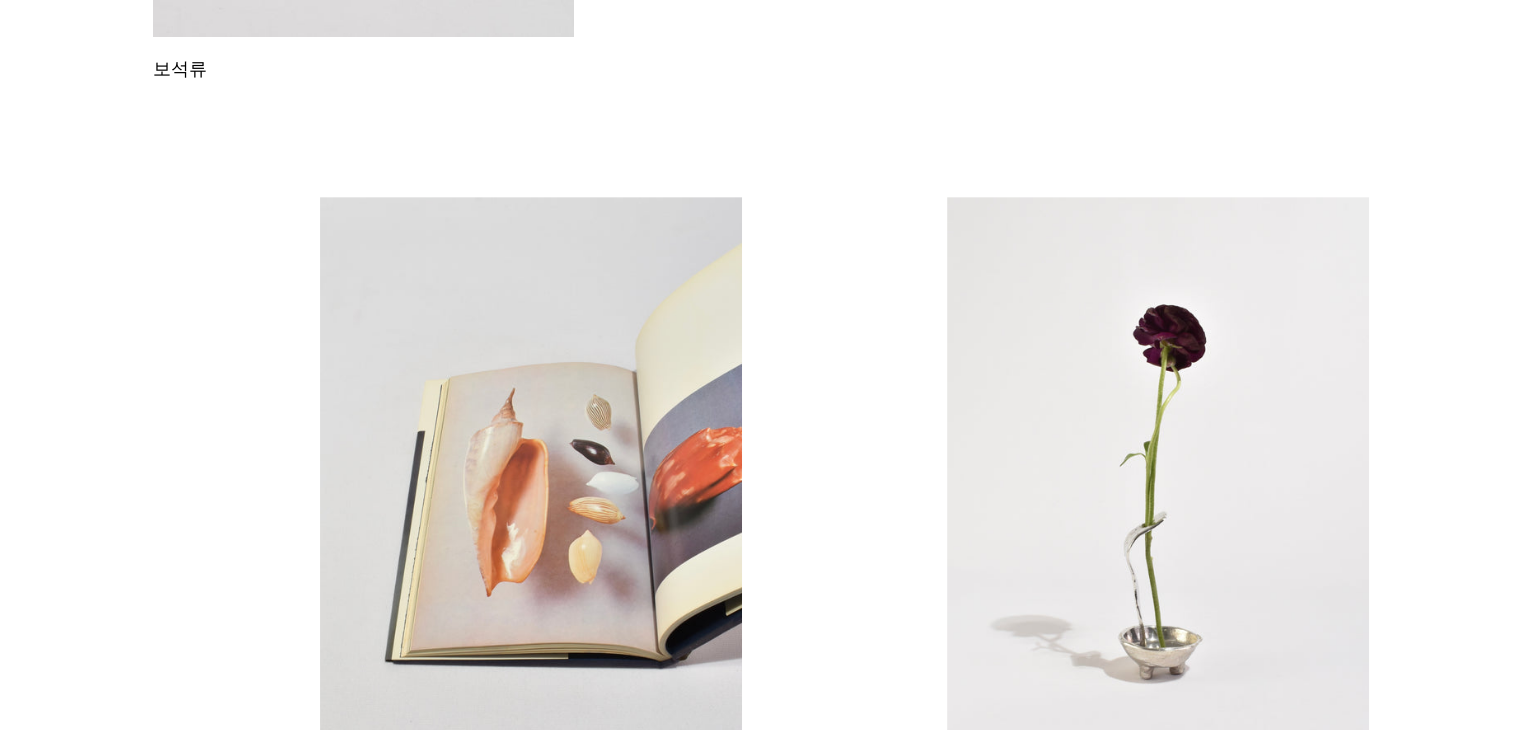 click at bounding box center (1158, 492) 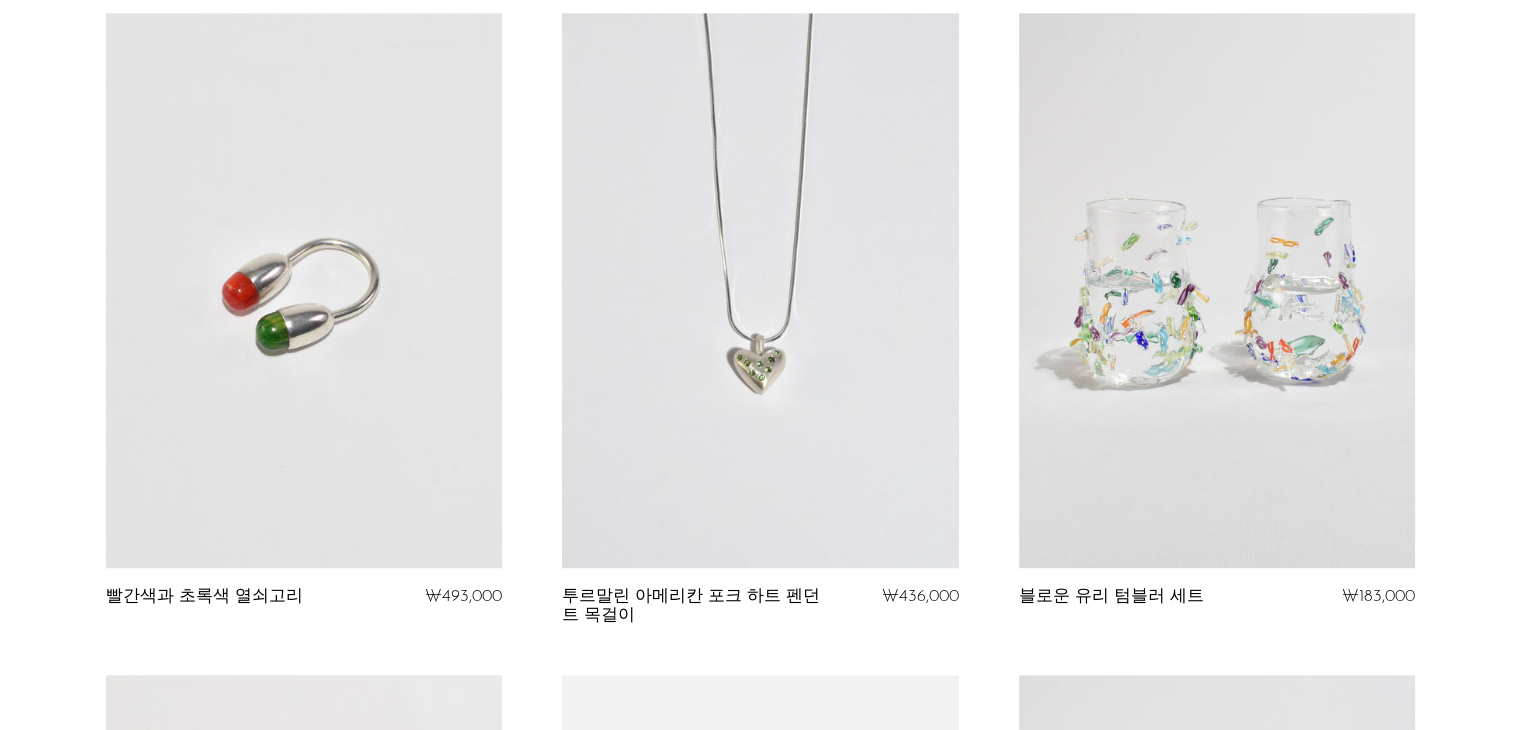 scroll, scrollTop: 2100, scrollLeft: 0, axis: vertical 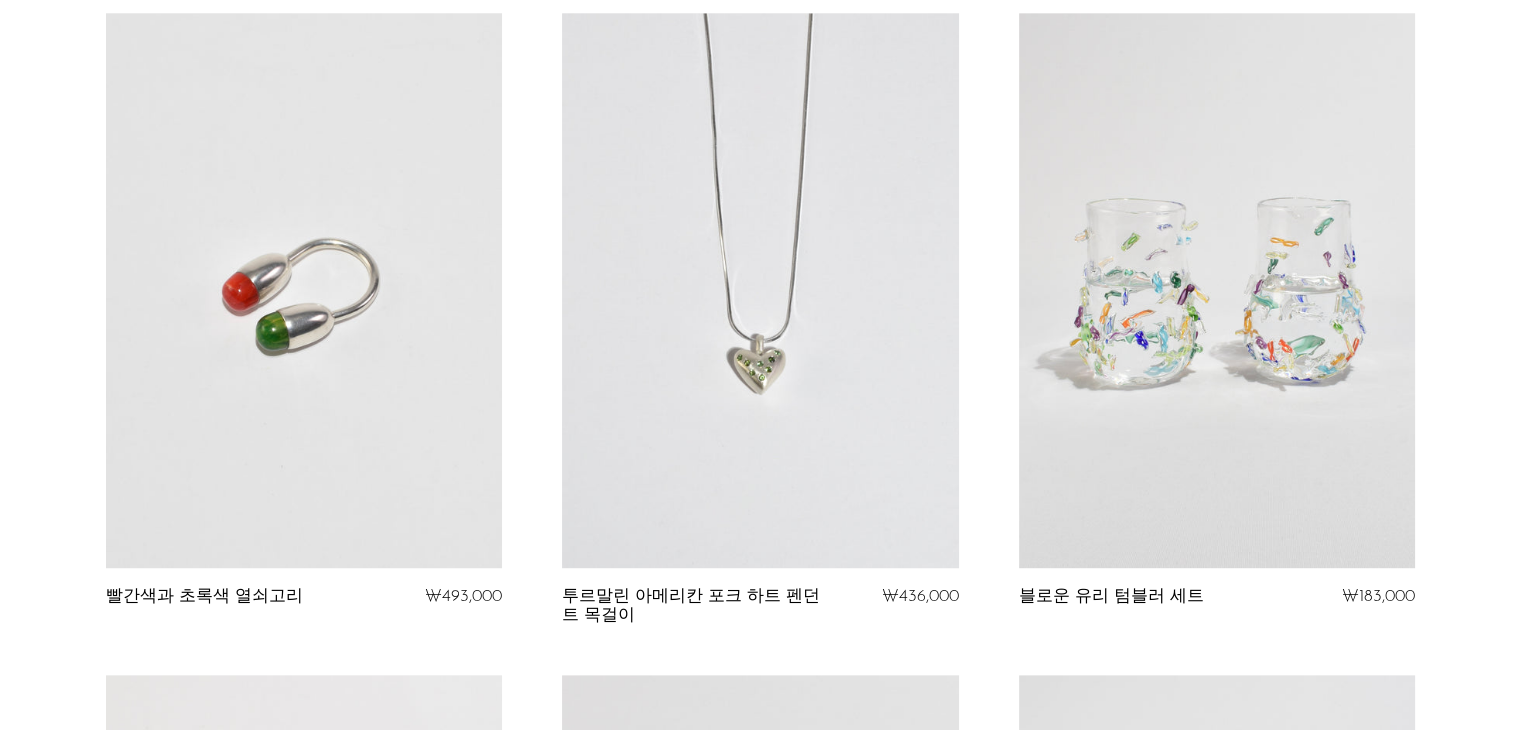 click at bounding box center [760, 290] 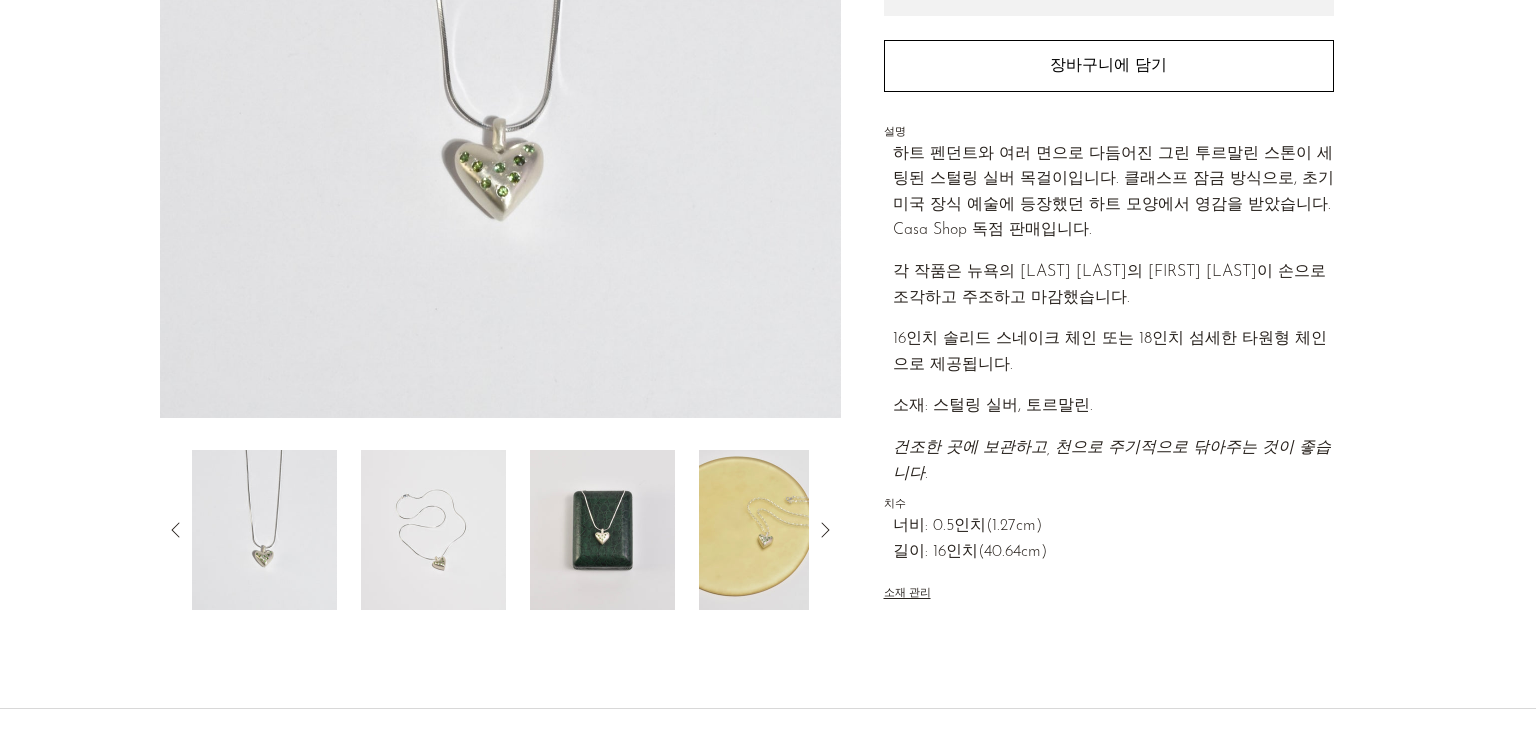 scroll, scrollTop: 500, scrollLeft: 0, axis: vertical 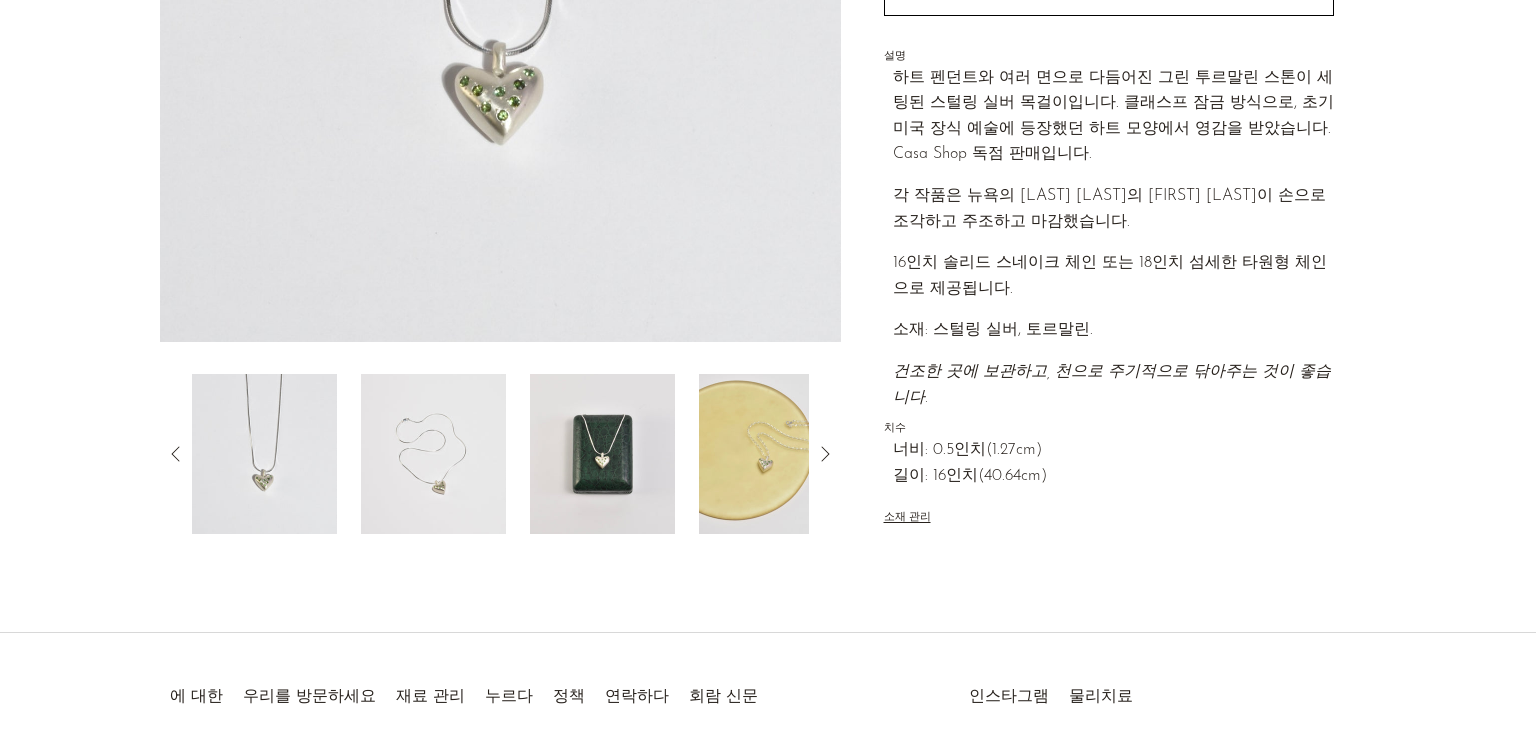 click at bounding box center [433, 454] 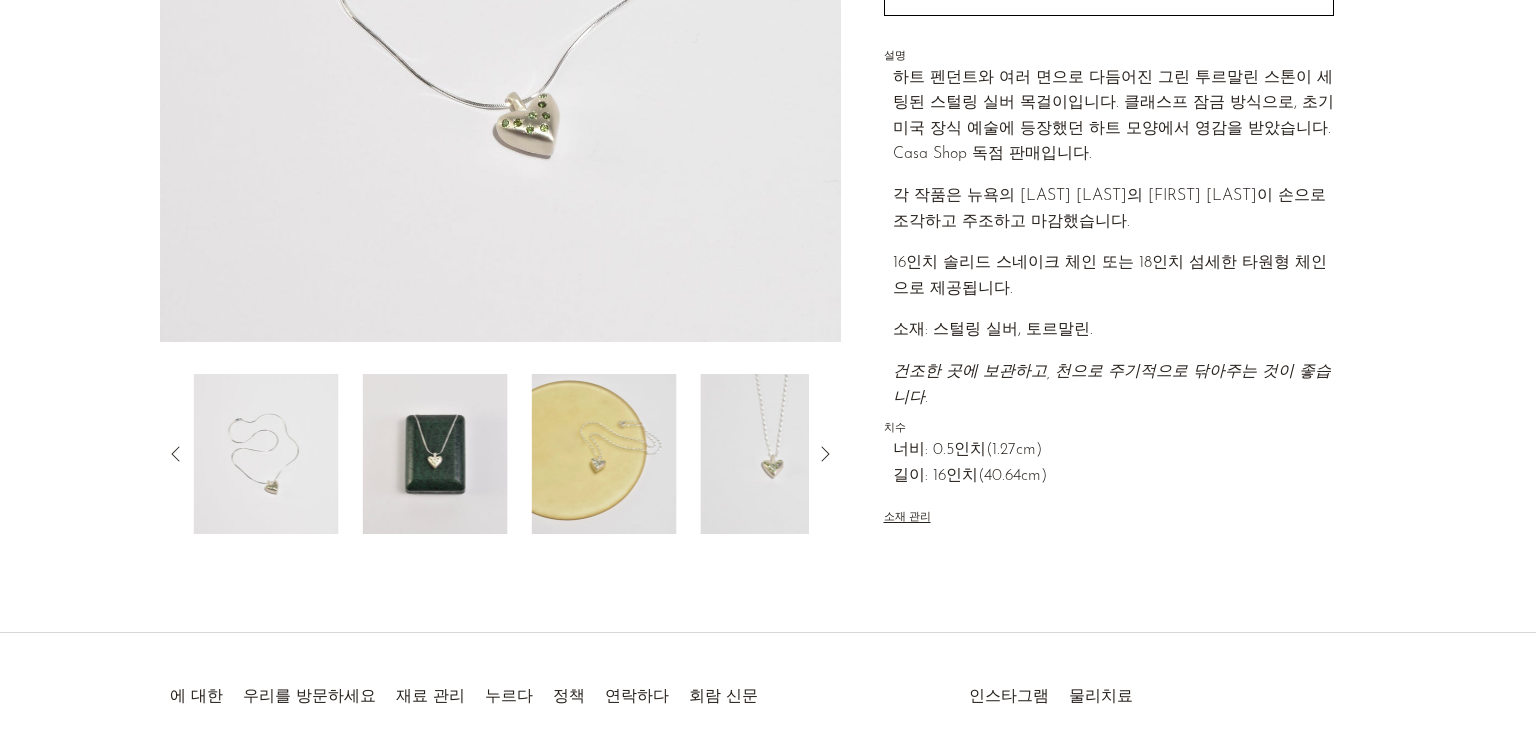 click at bounding box center (435, 454) 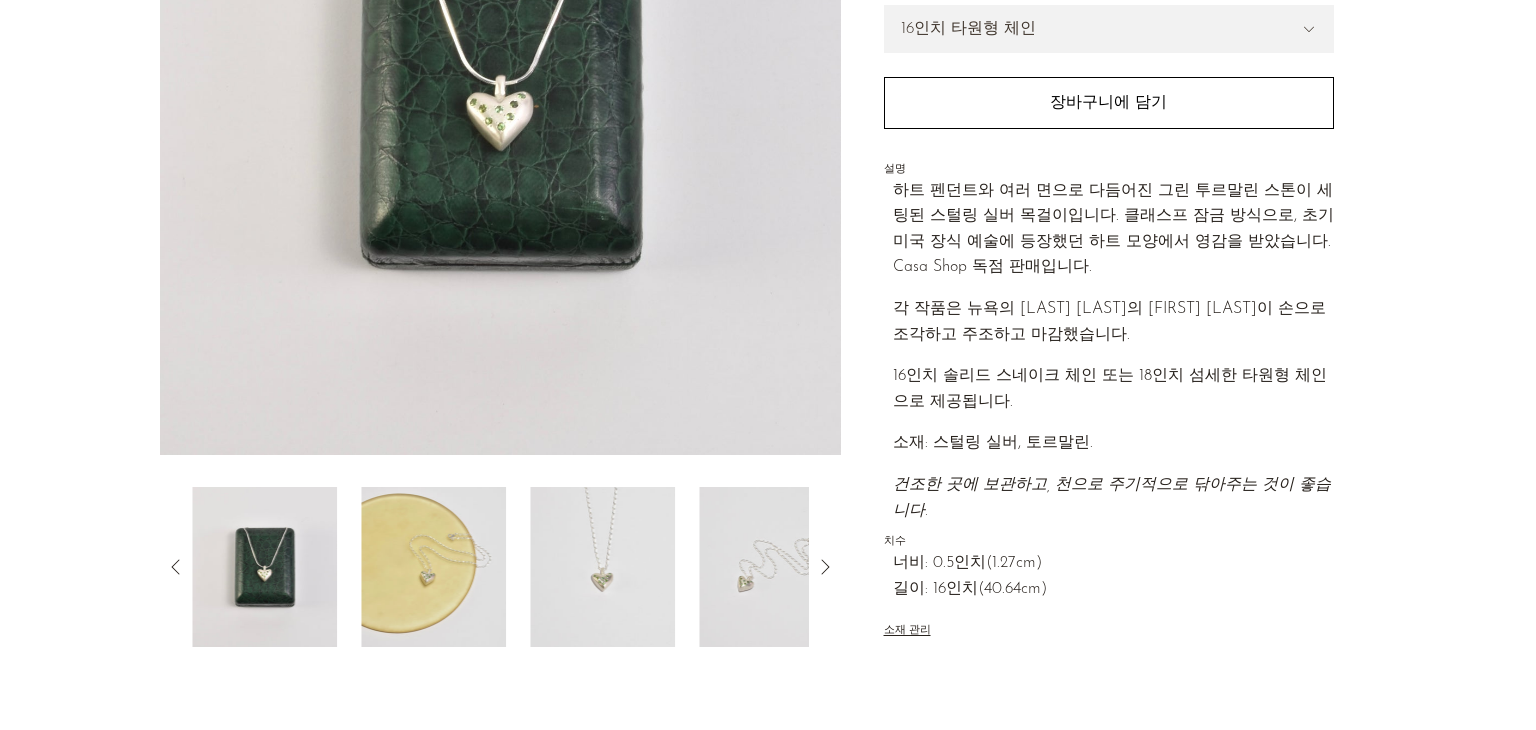 scroll, scrollTop: 400, scrollLeft: 0, axis: vertical 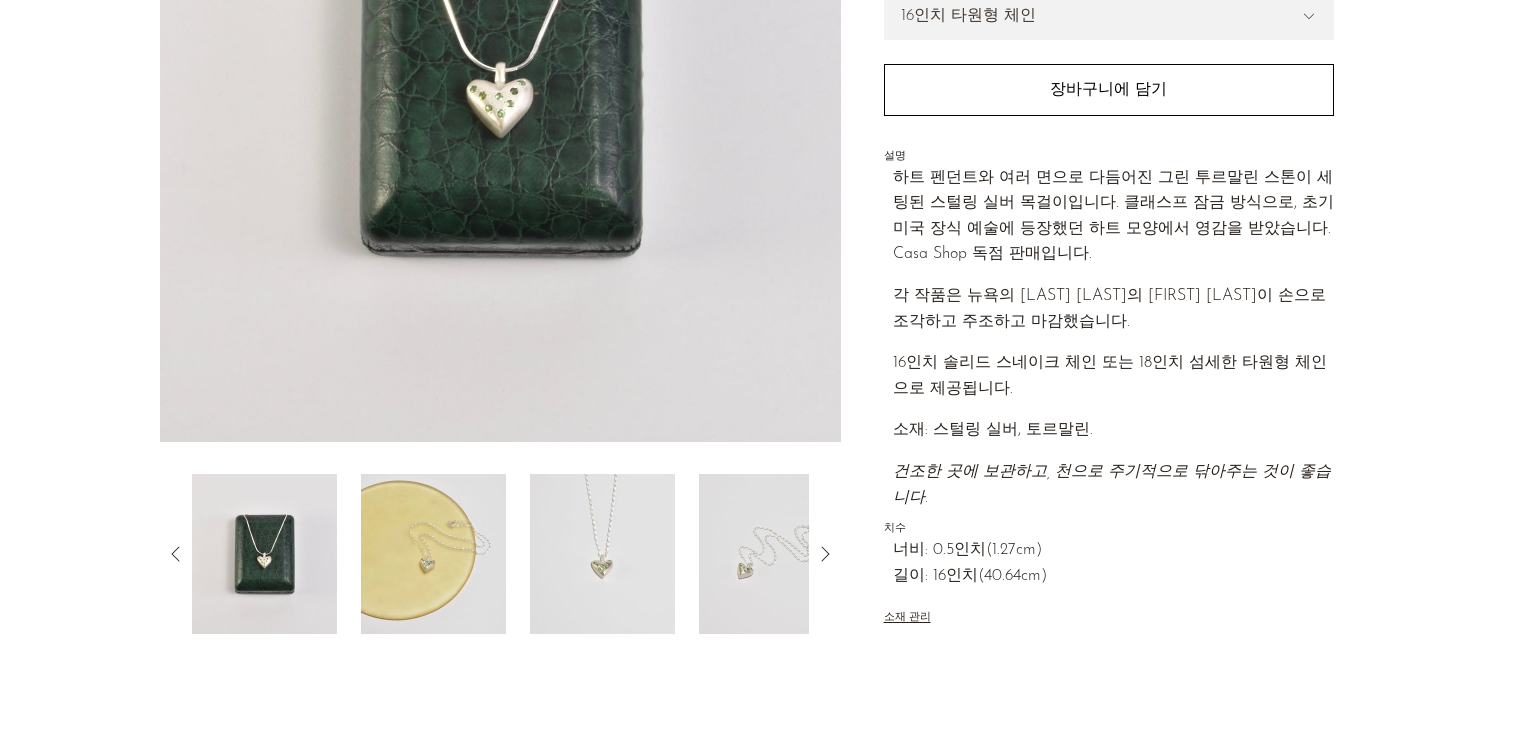 click at bounding box center [433, 554] 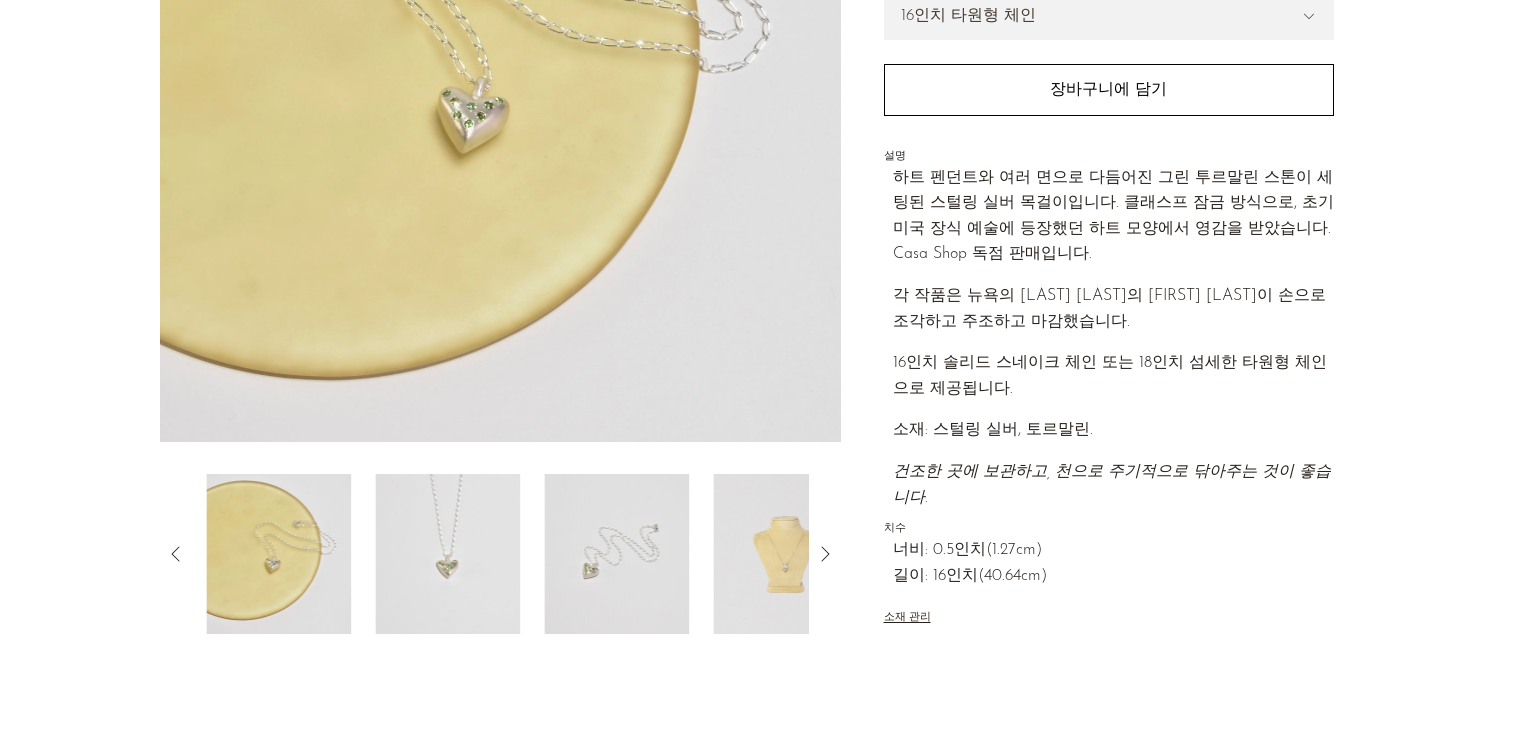 click at bounding box center (447, 554) 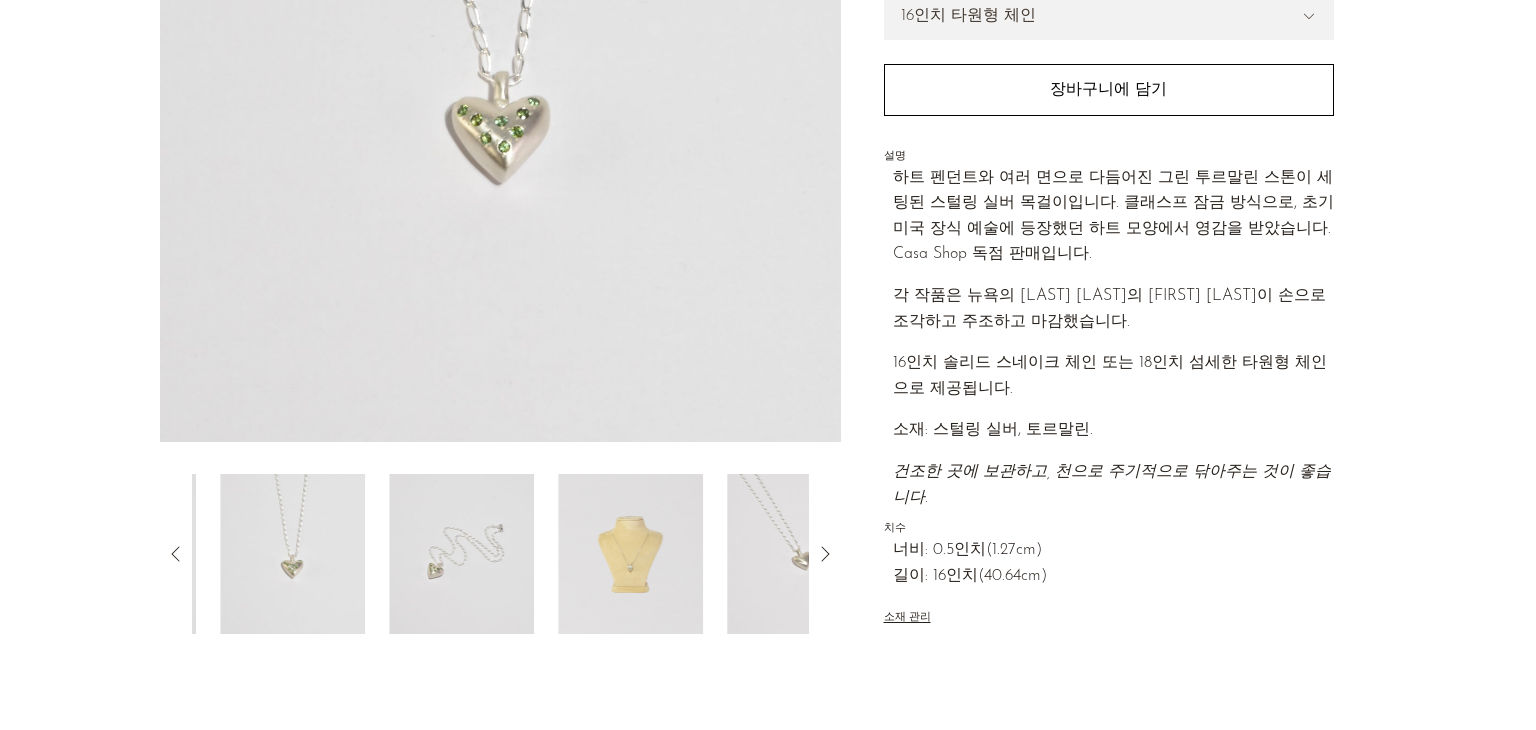 click at bounding box center [461, 554] 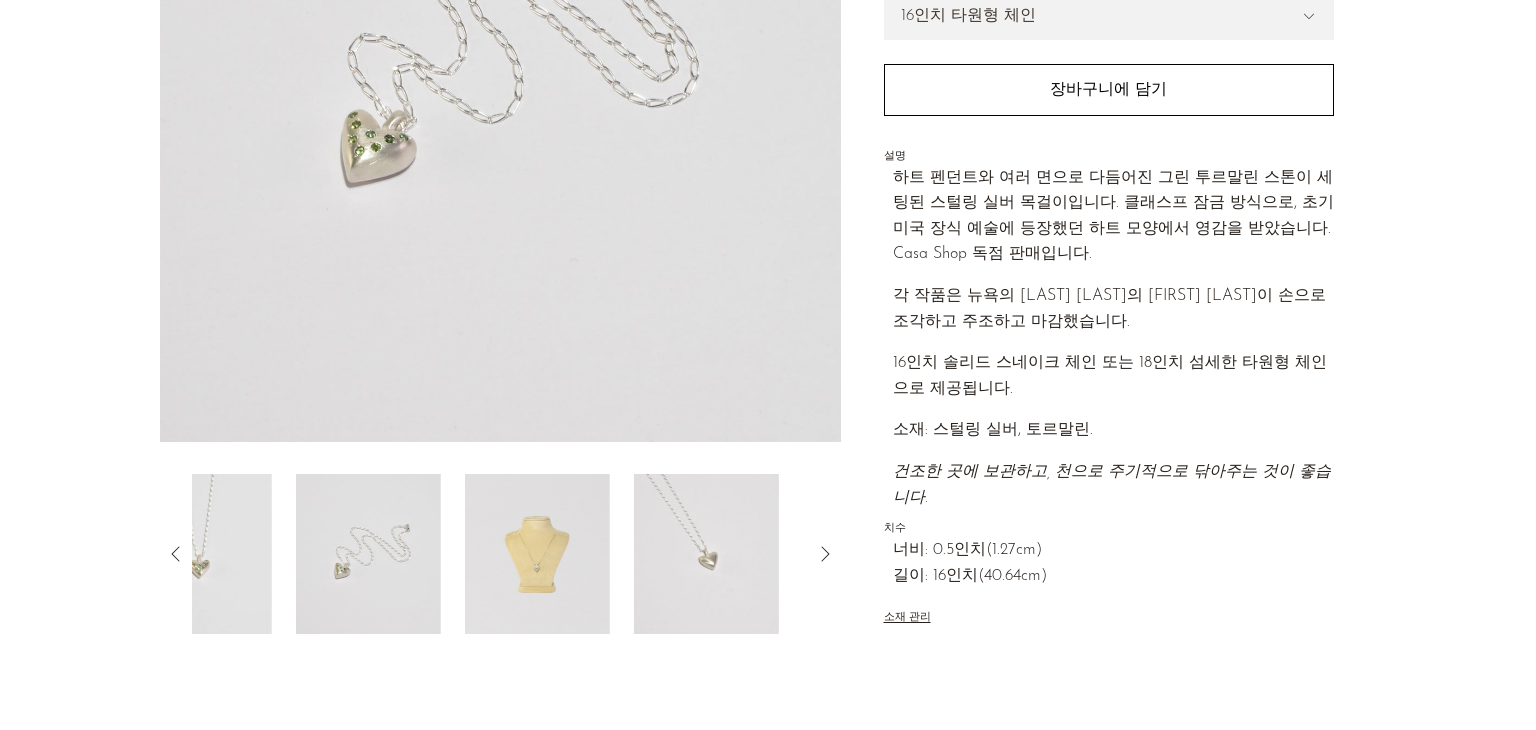 click at bounding box center [537, 554] 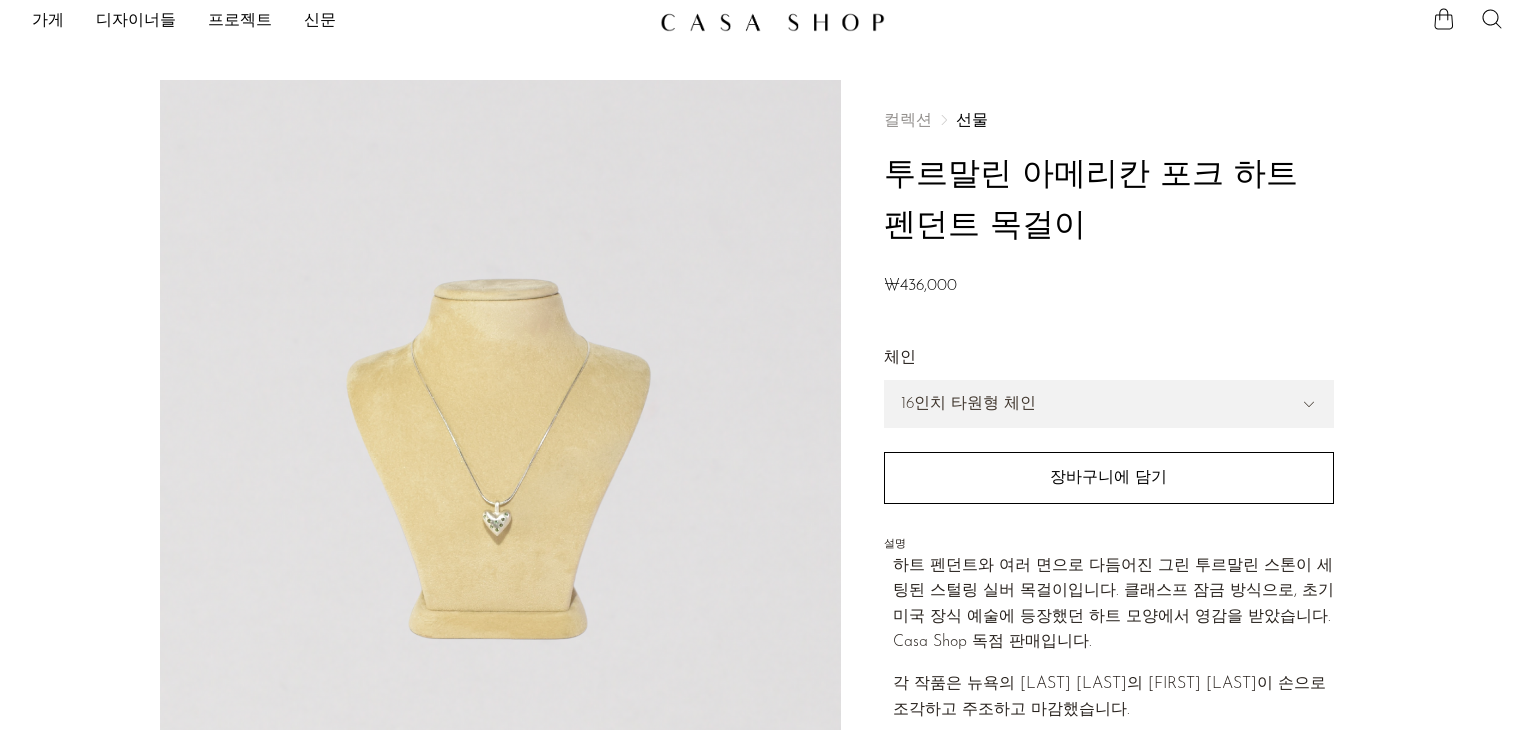 scroll, scrollTop: 0, scrollLeft: 0, axis: both 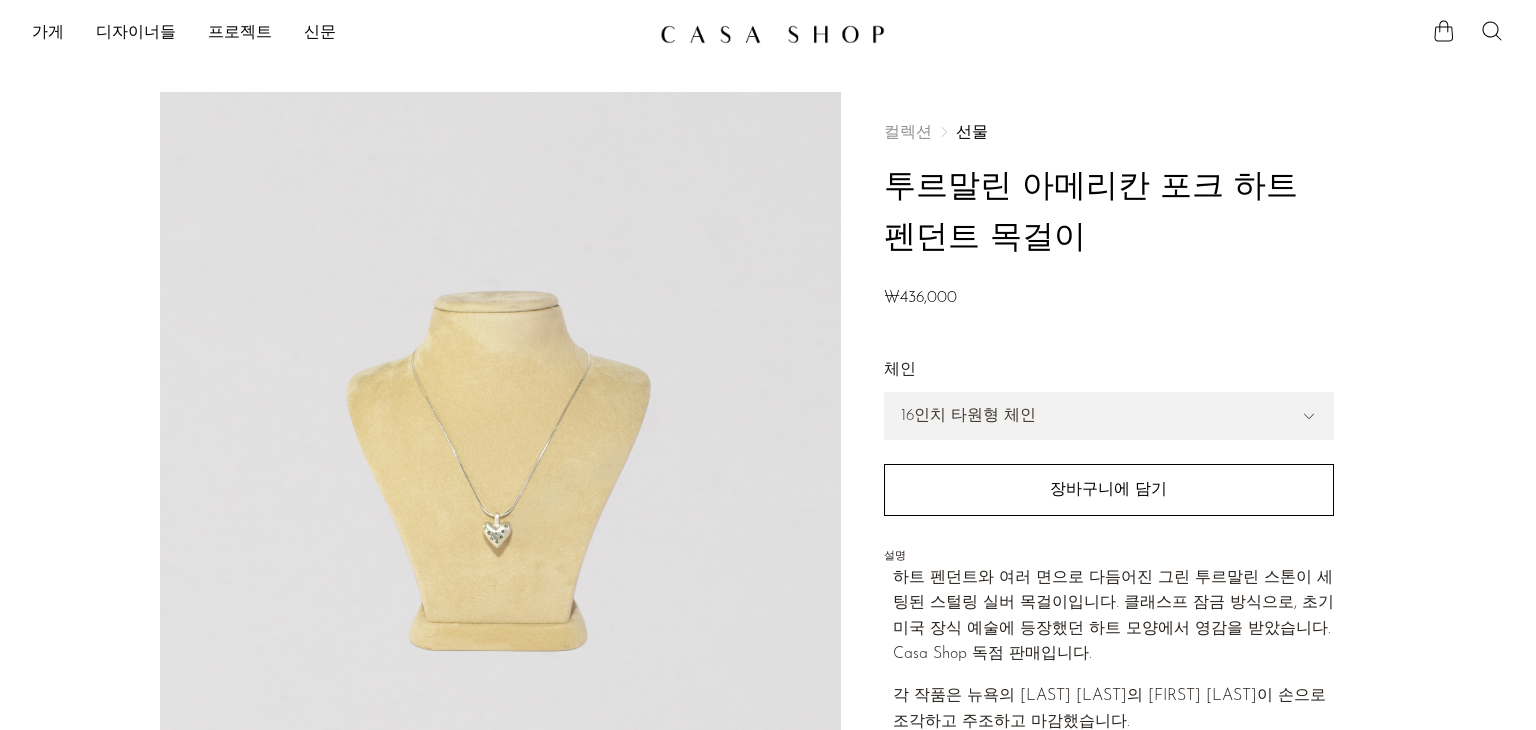 click at bounding box center (772, 34) 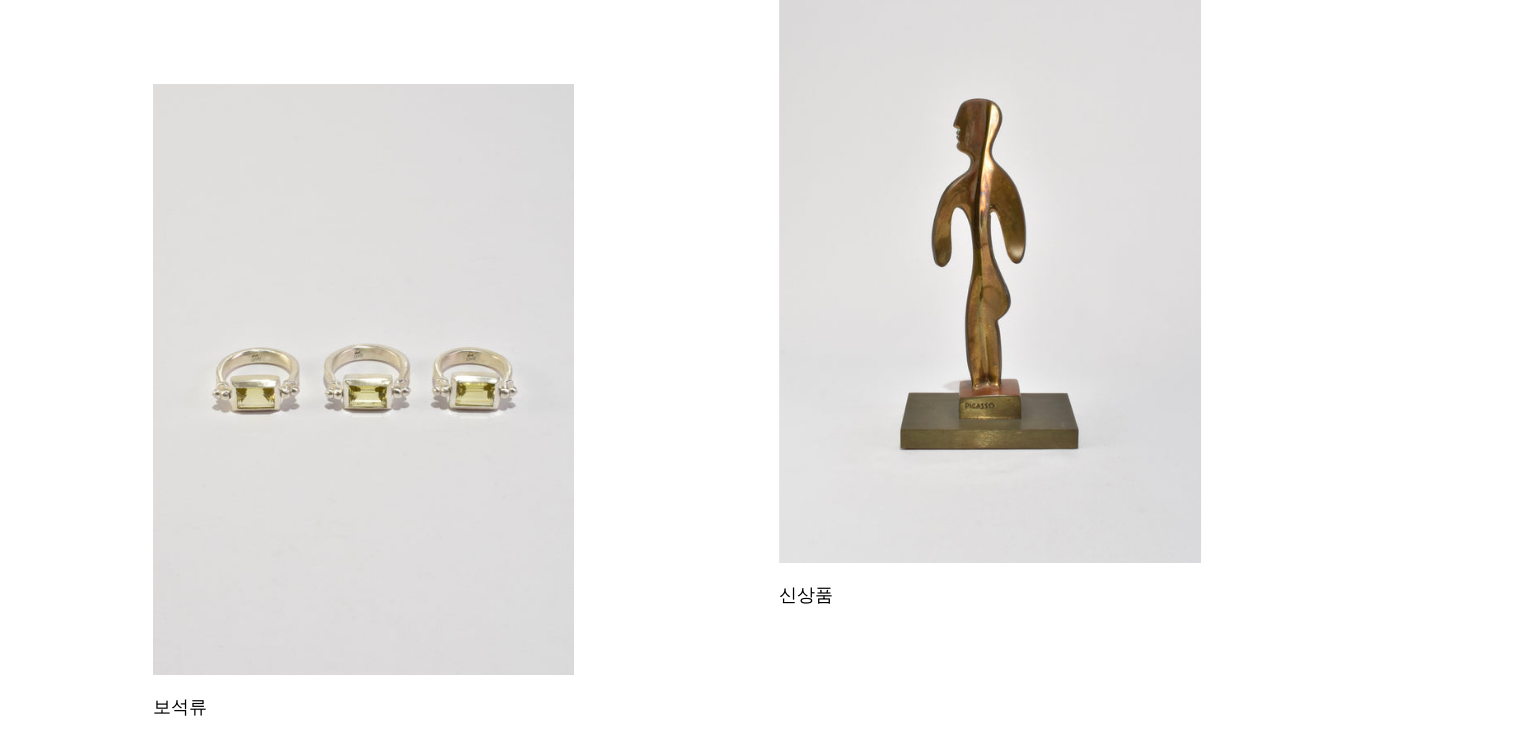 scroll, scrollTop: 114, scrollLeft: 0, axis: vertical 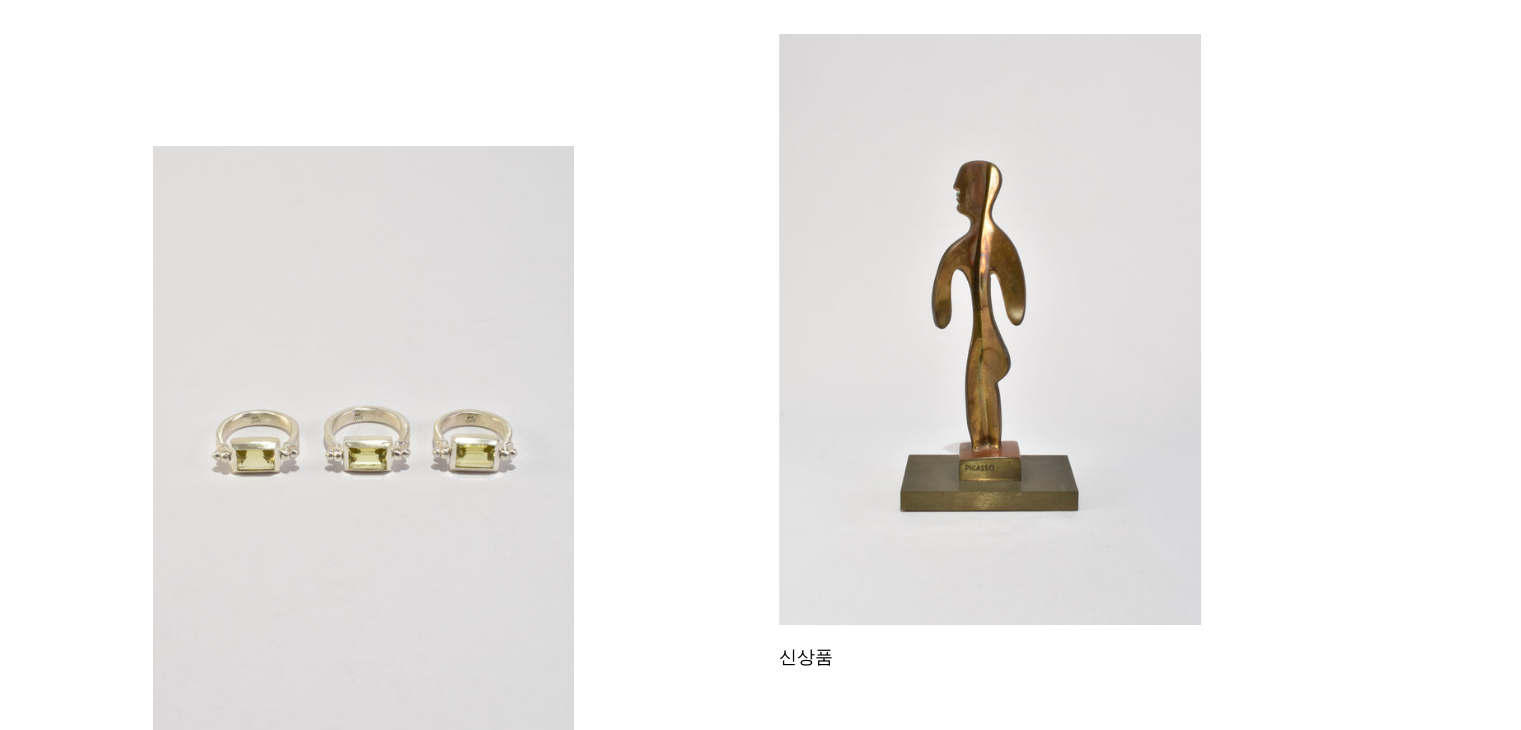 click at bounding box center [364, 441] 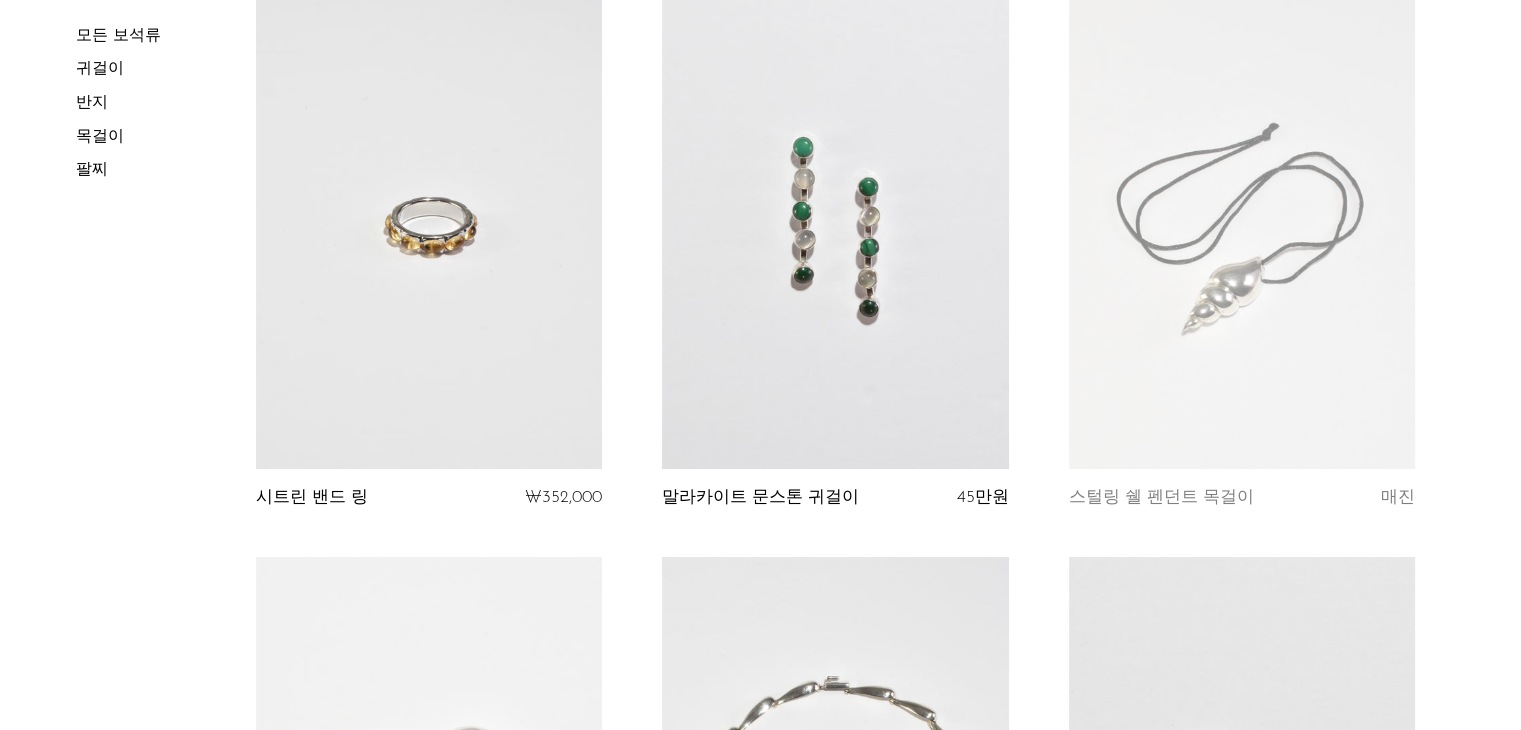 scroll, scrollTop: 900, scrollLeft: 0, axis: vertical 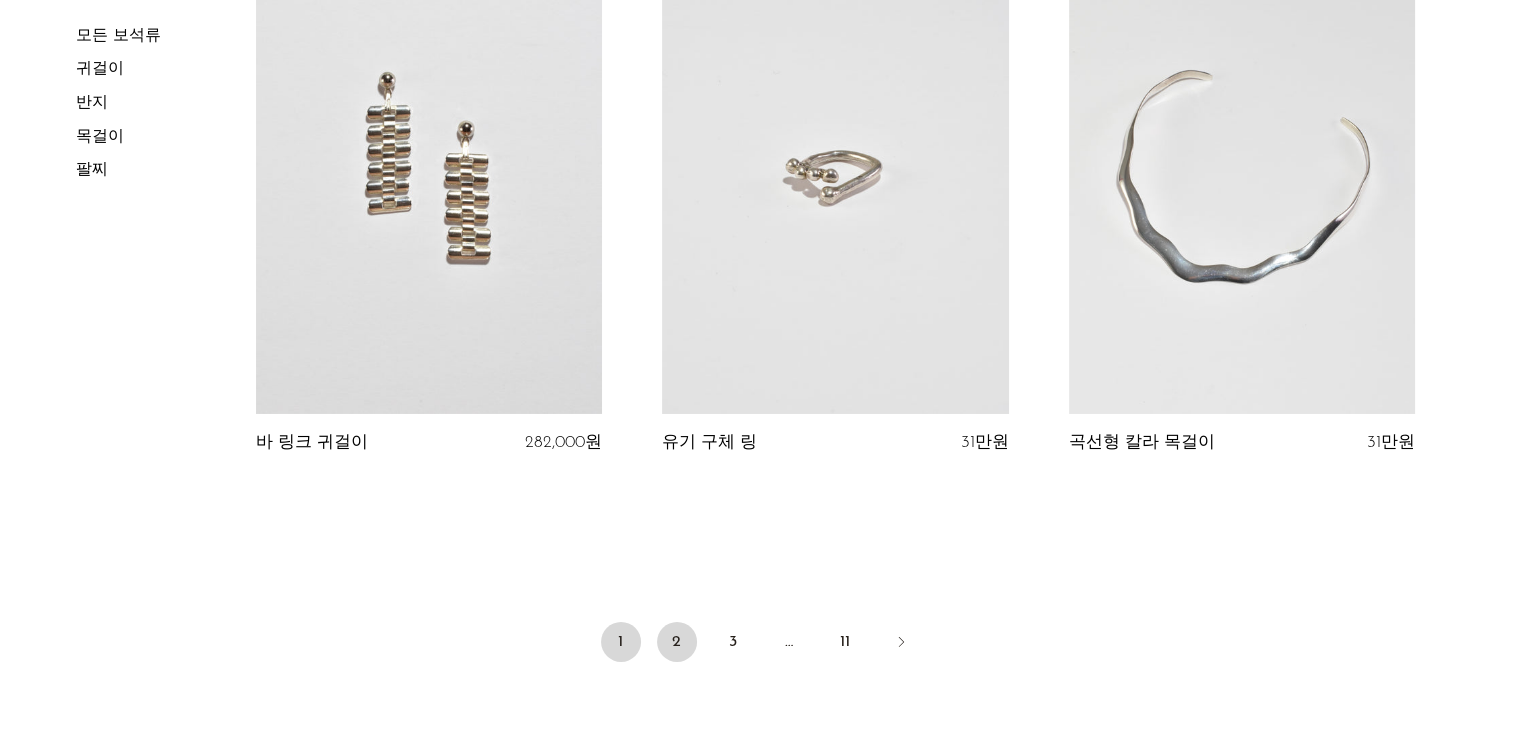 click on "2" at bounding box center [677, 642] 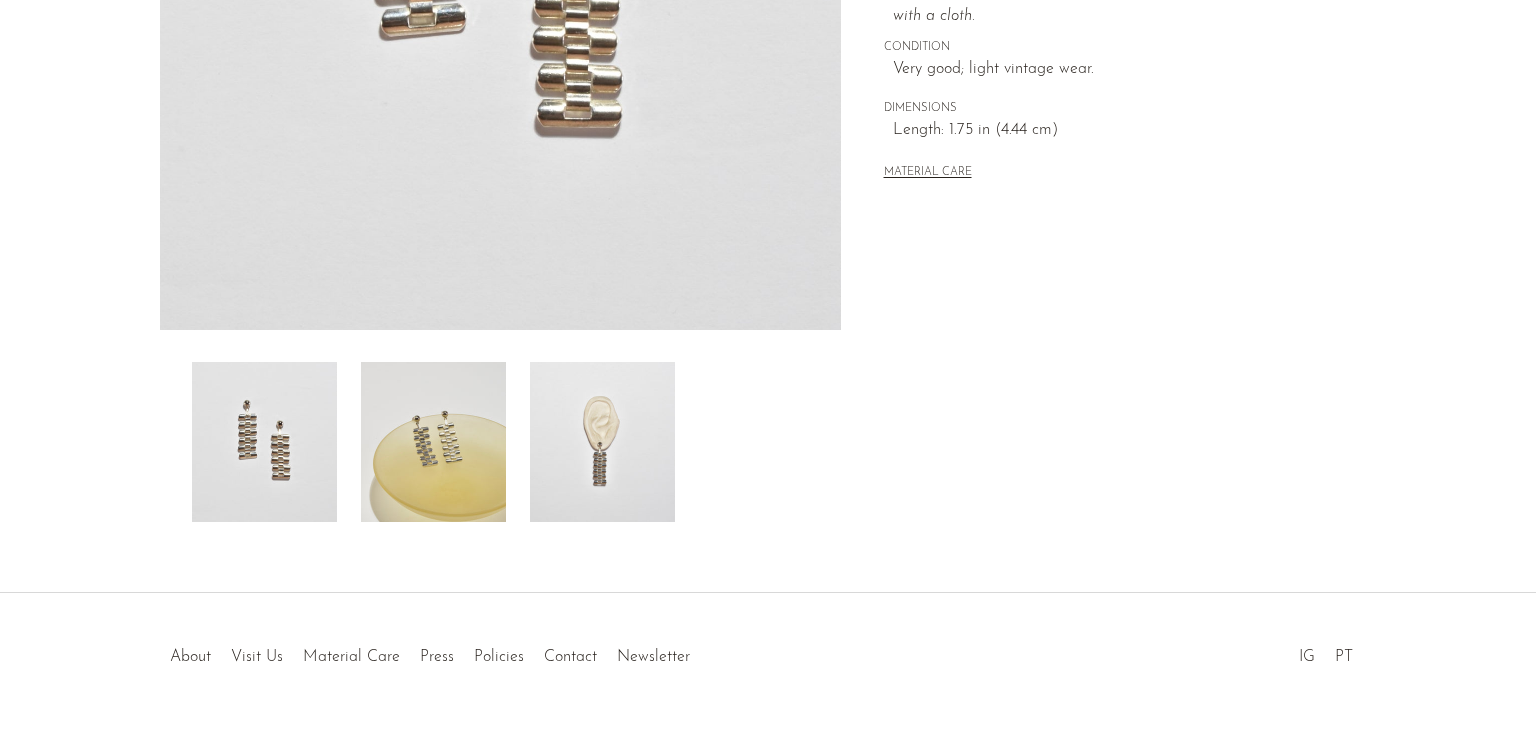 scroll, scrollTop: 572, scrollLeft: 0, axis: vertical 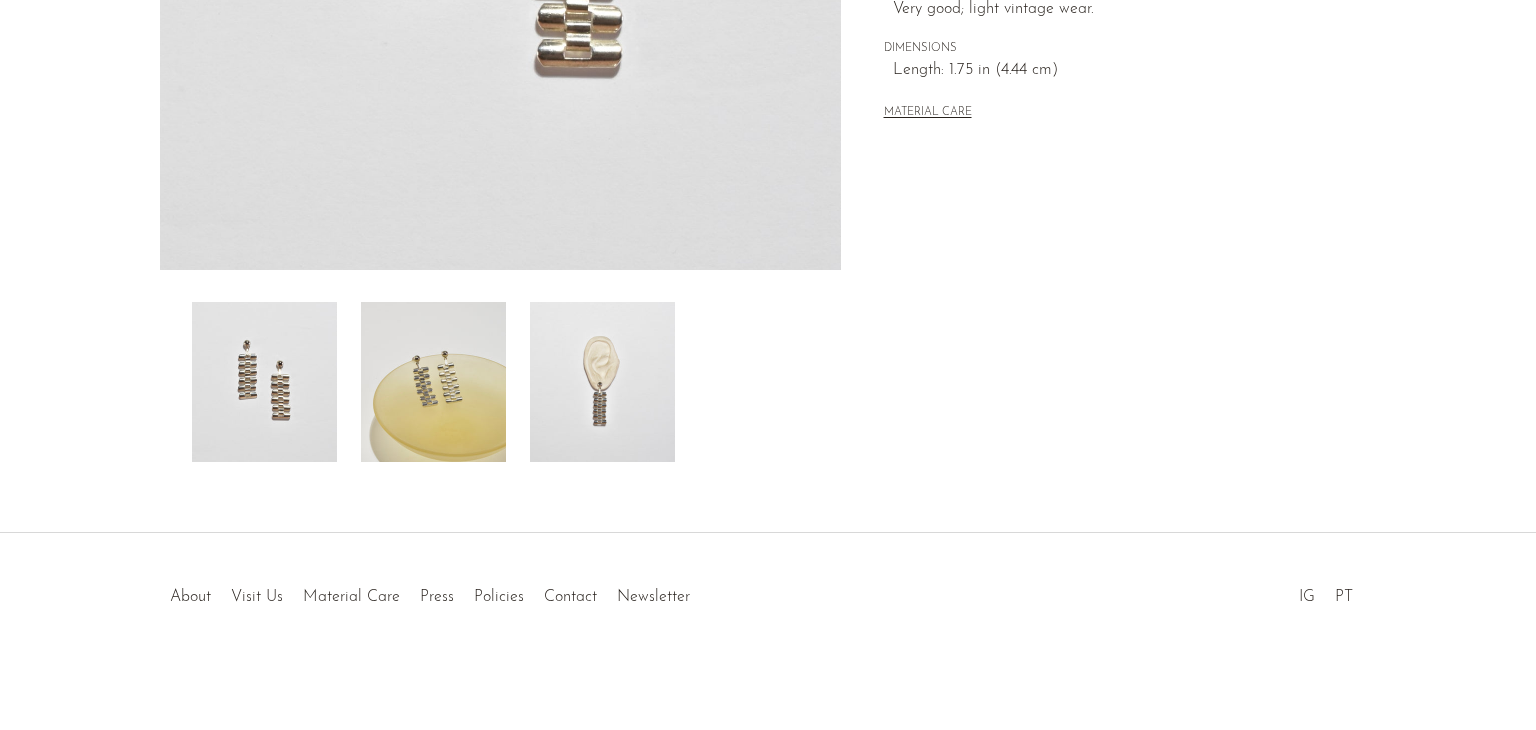 click at bounding box center (602, 382) 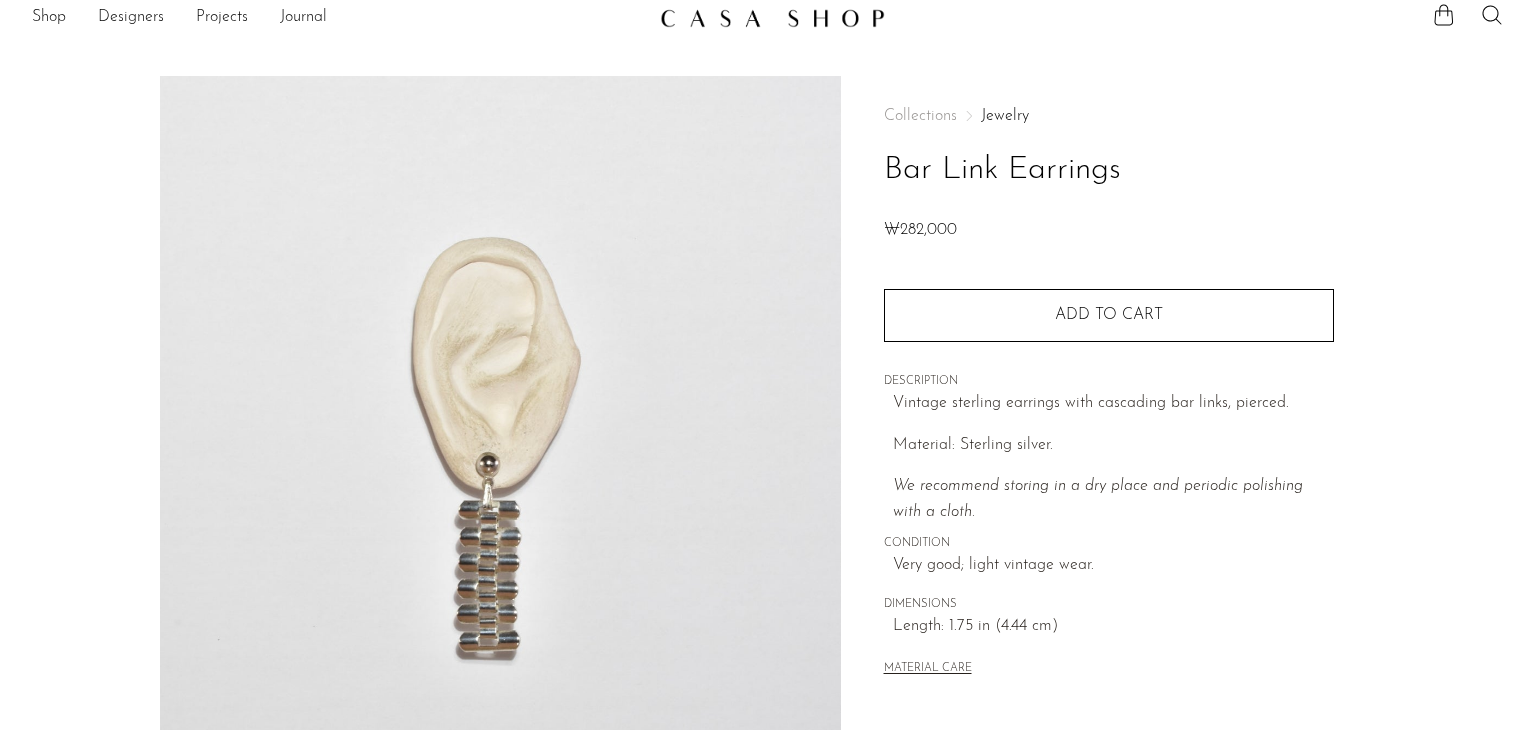 scroll, scrollTop: 0, scrollLeft: 0, axis: both 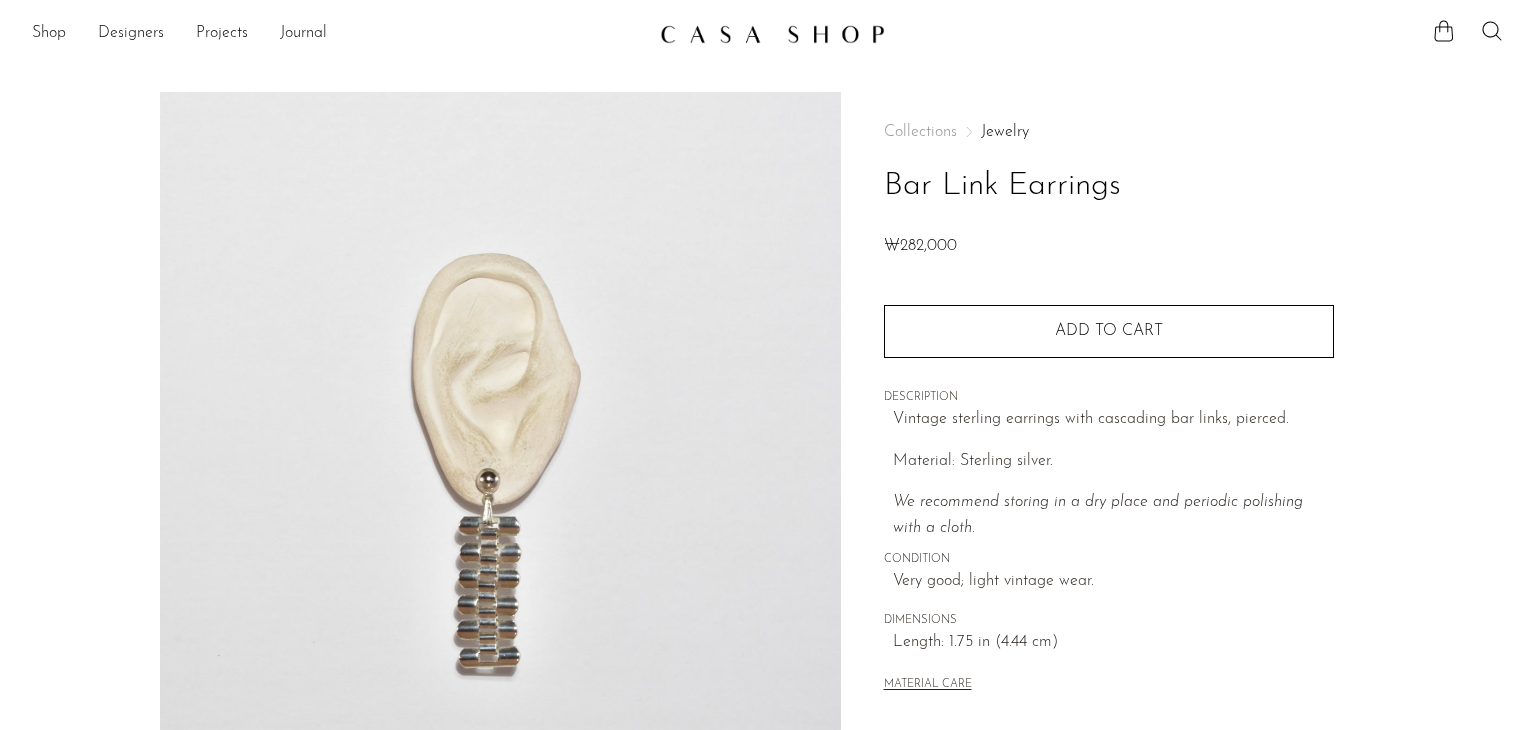 click at bounding box center [768, 34] 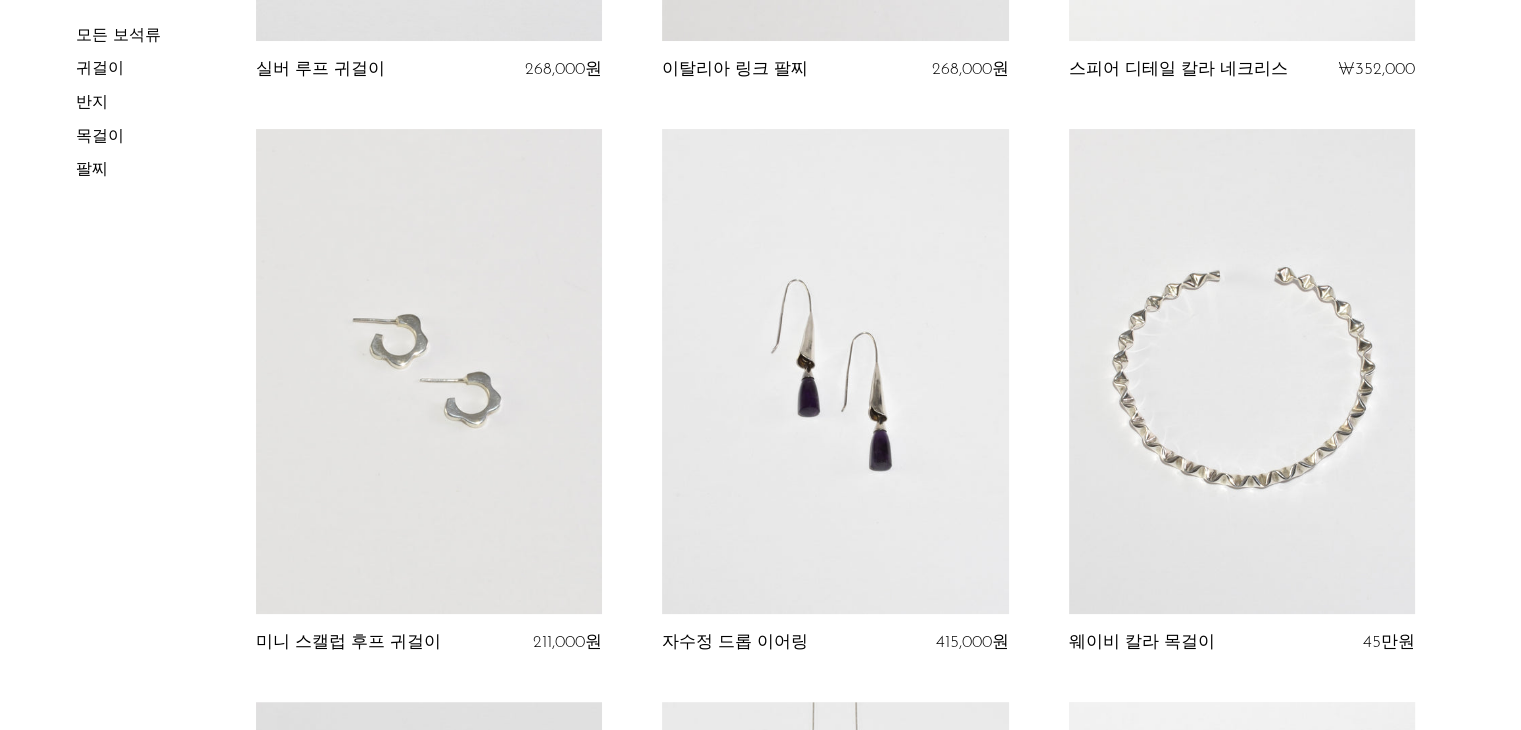 scroll, scrollTop: 600, scrollLeft: 0, axis: vertical 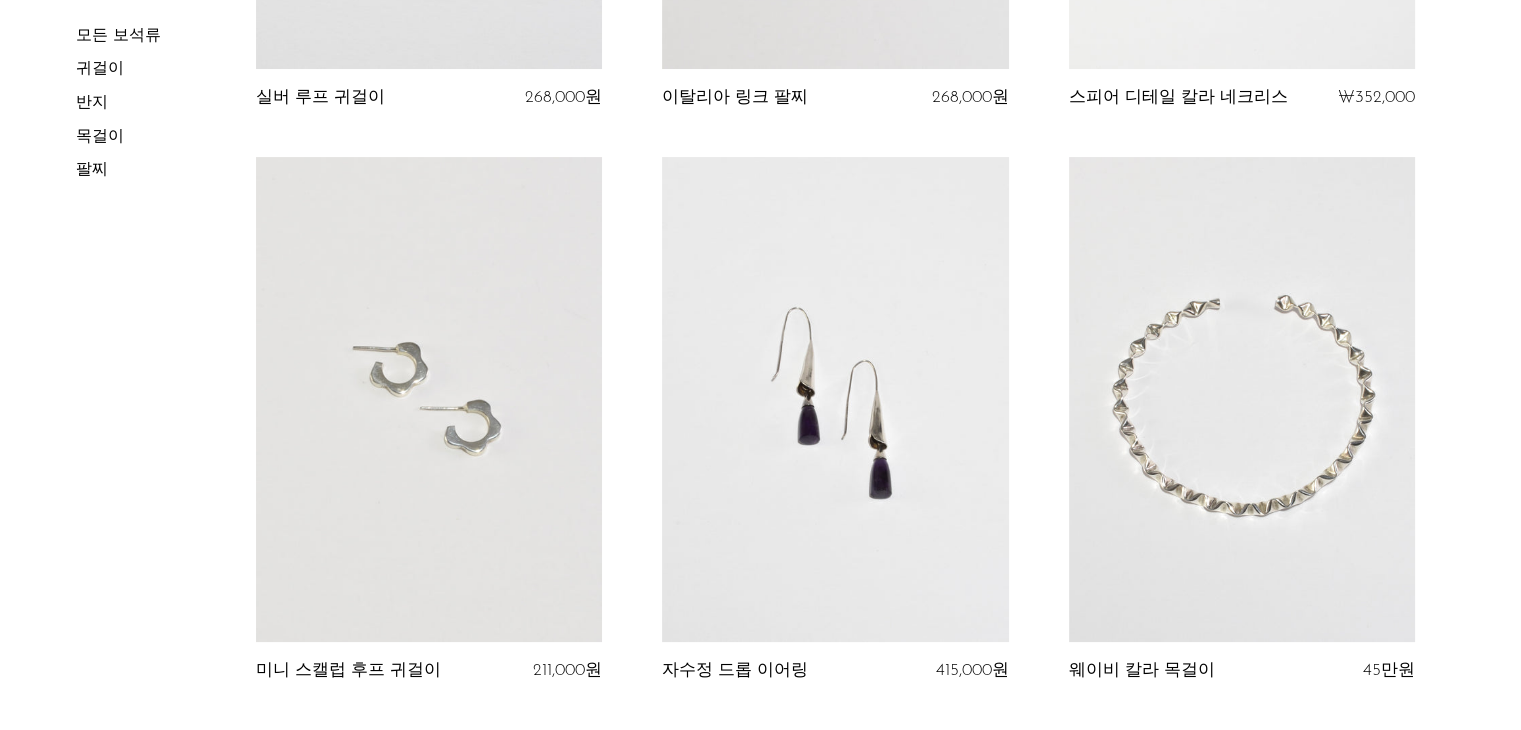 click at bounding box center (835, 399) 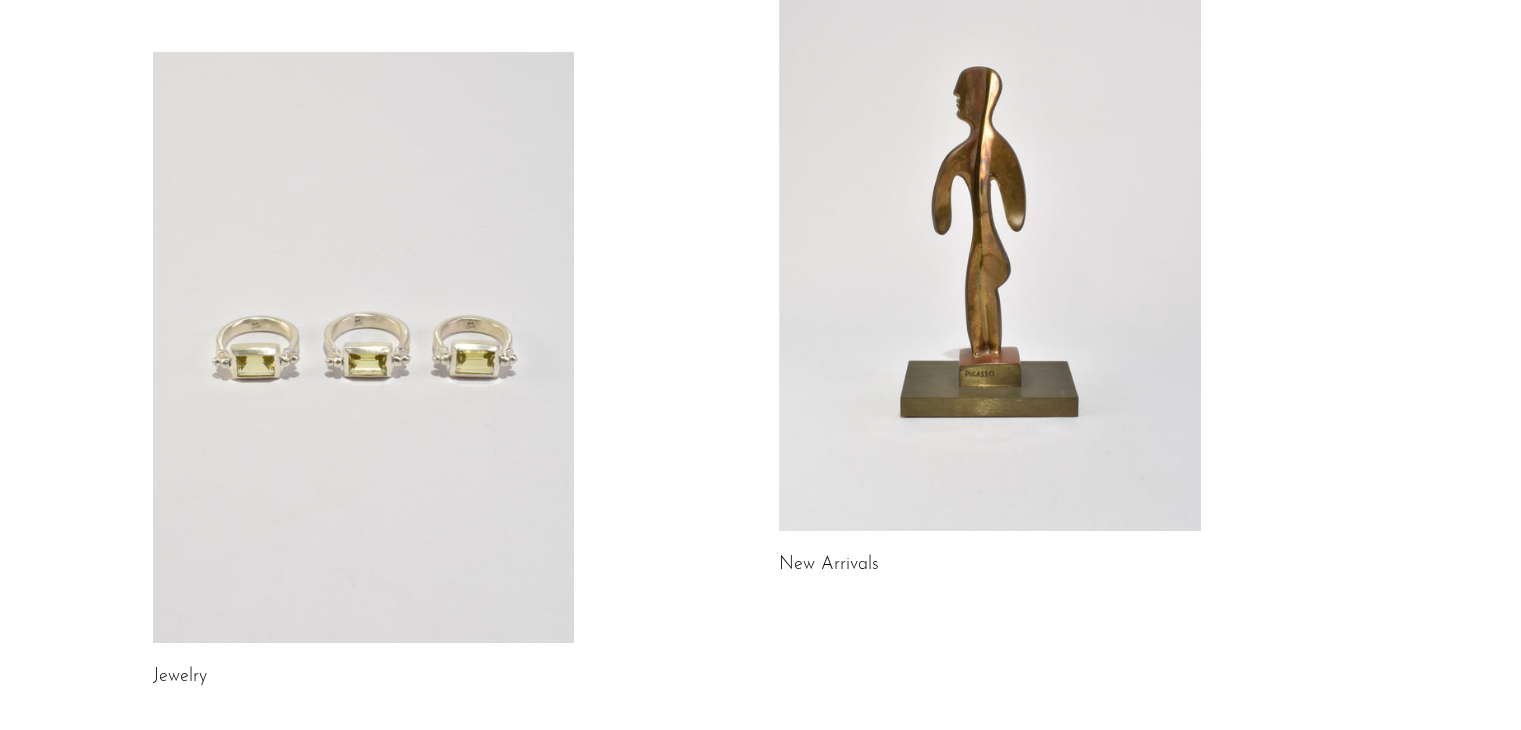 scroll, scrollTop: 0, scrollLeft: 0, axis: both 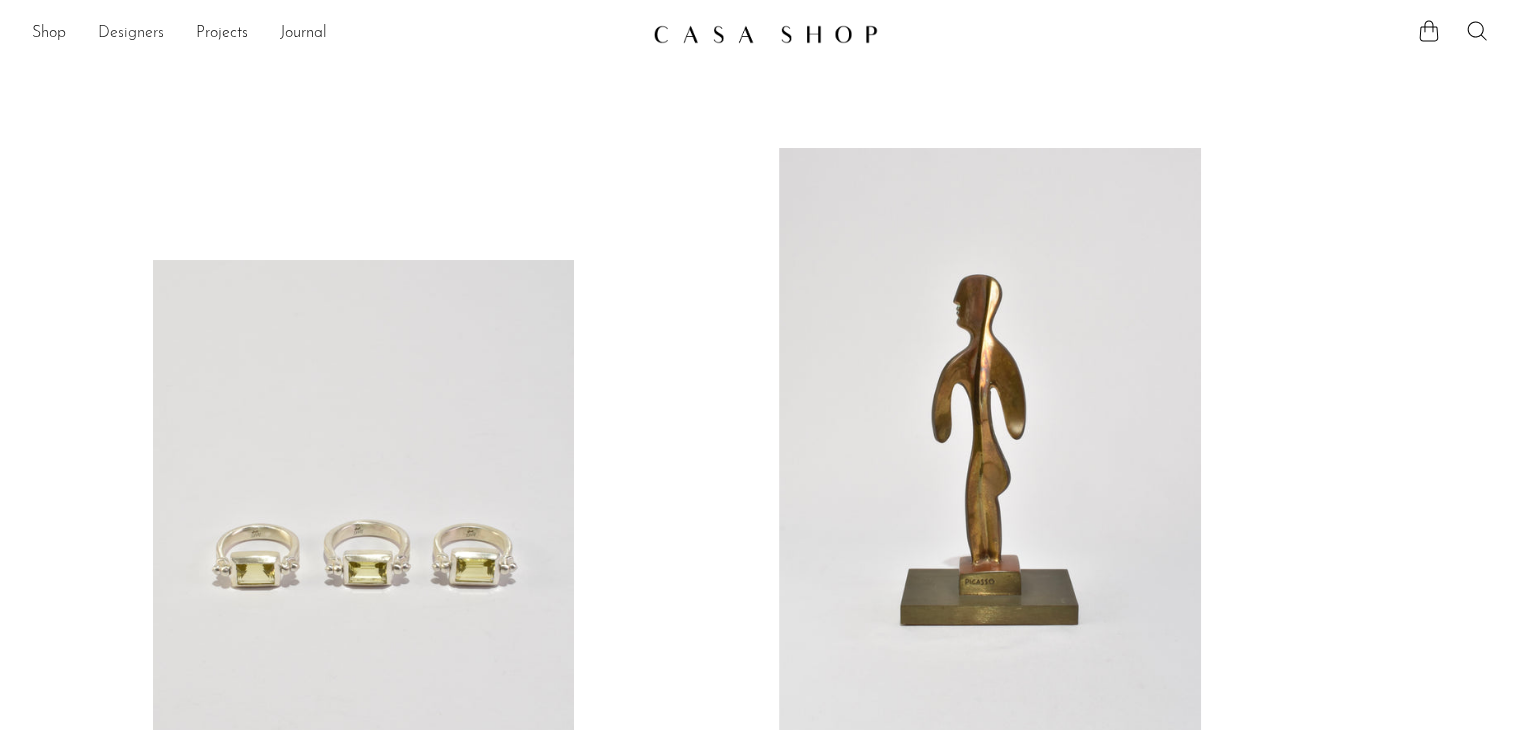click on "Designers" at bounding box center [131, 34] 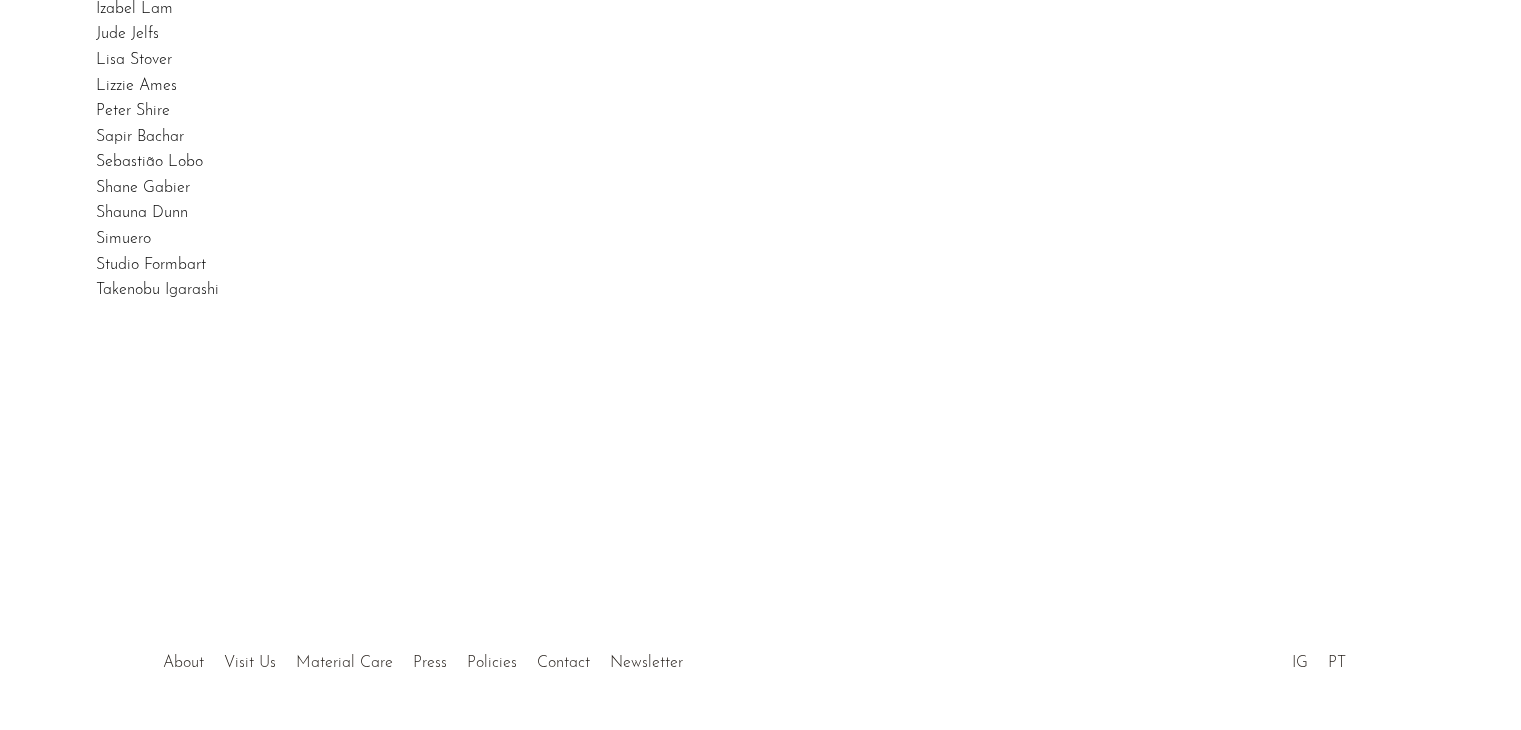 scroll, scrollTop: 300, scrollLeft: 0, axis: vertical 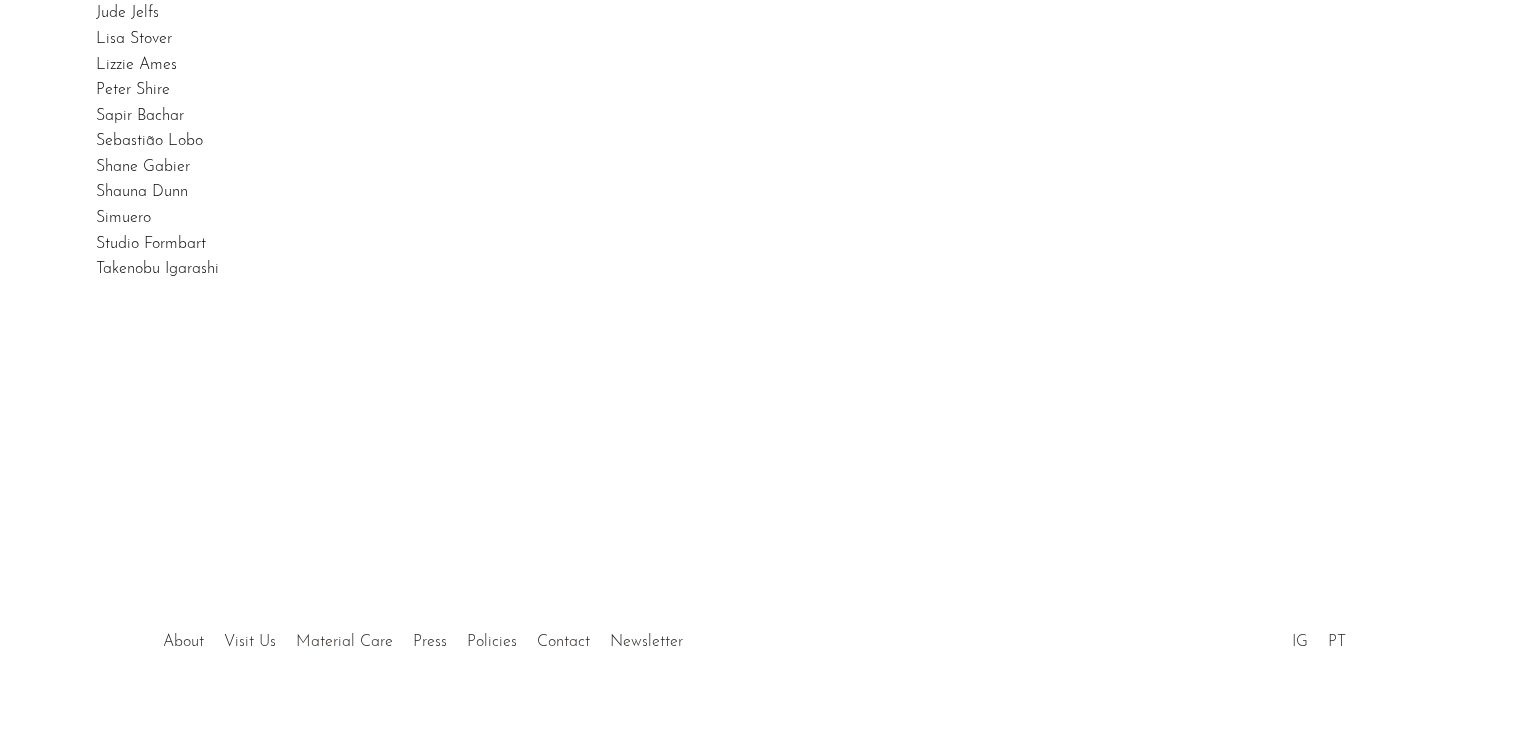 drag, startPoint x: 805, startPoint y: 347, endPoint x: 756, endPoint y: 358, distance: 50.219517 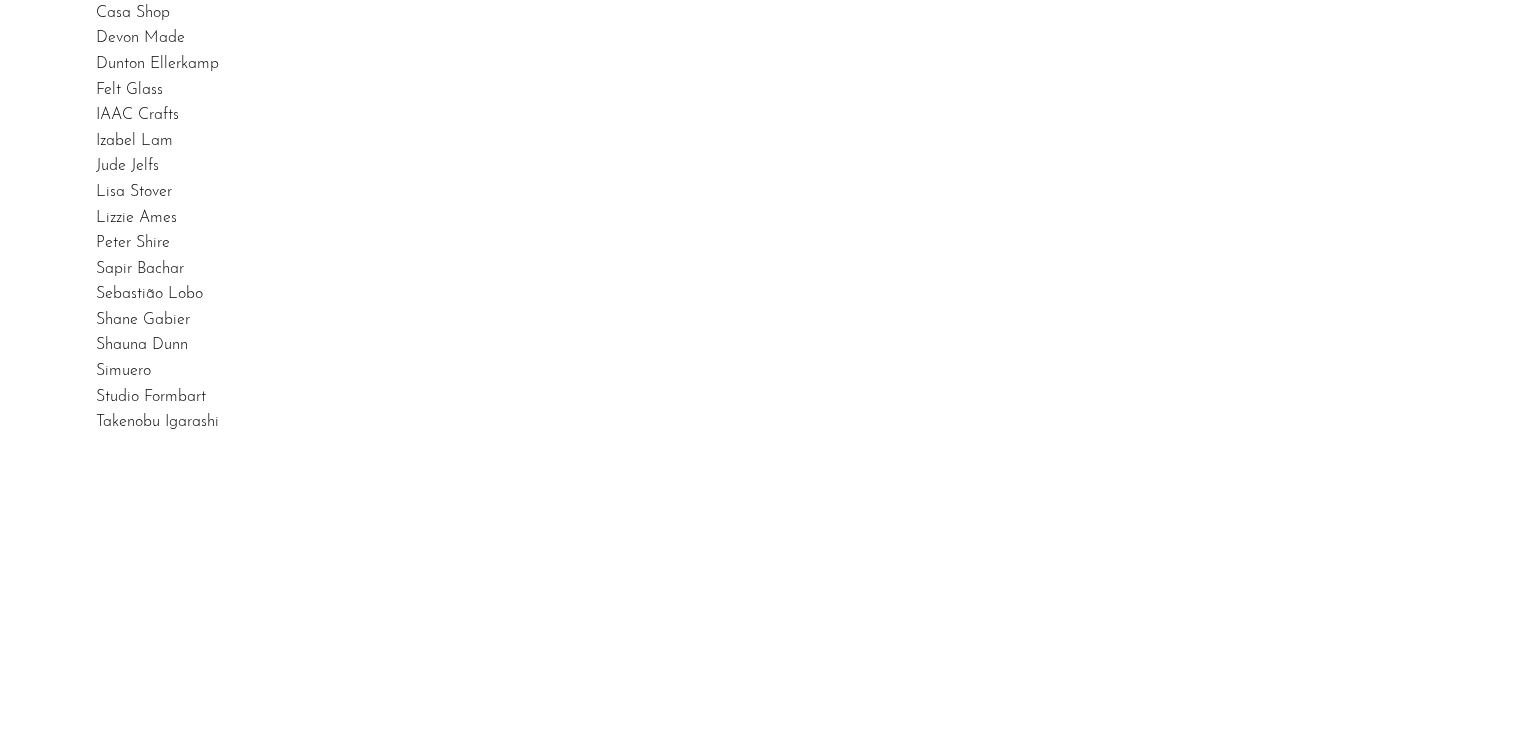 scroll, scrollTop: 0, scrollLeft: 0, axis: both 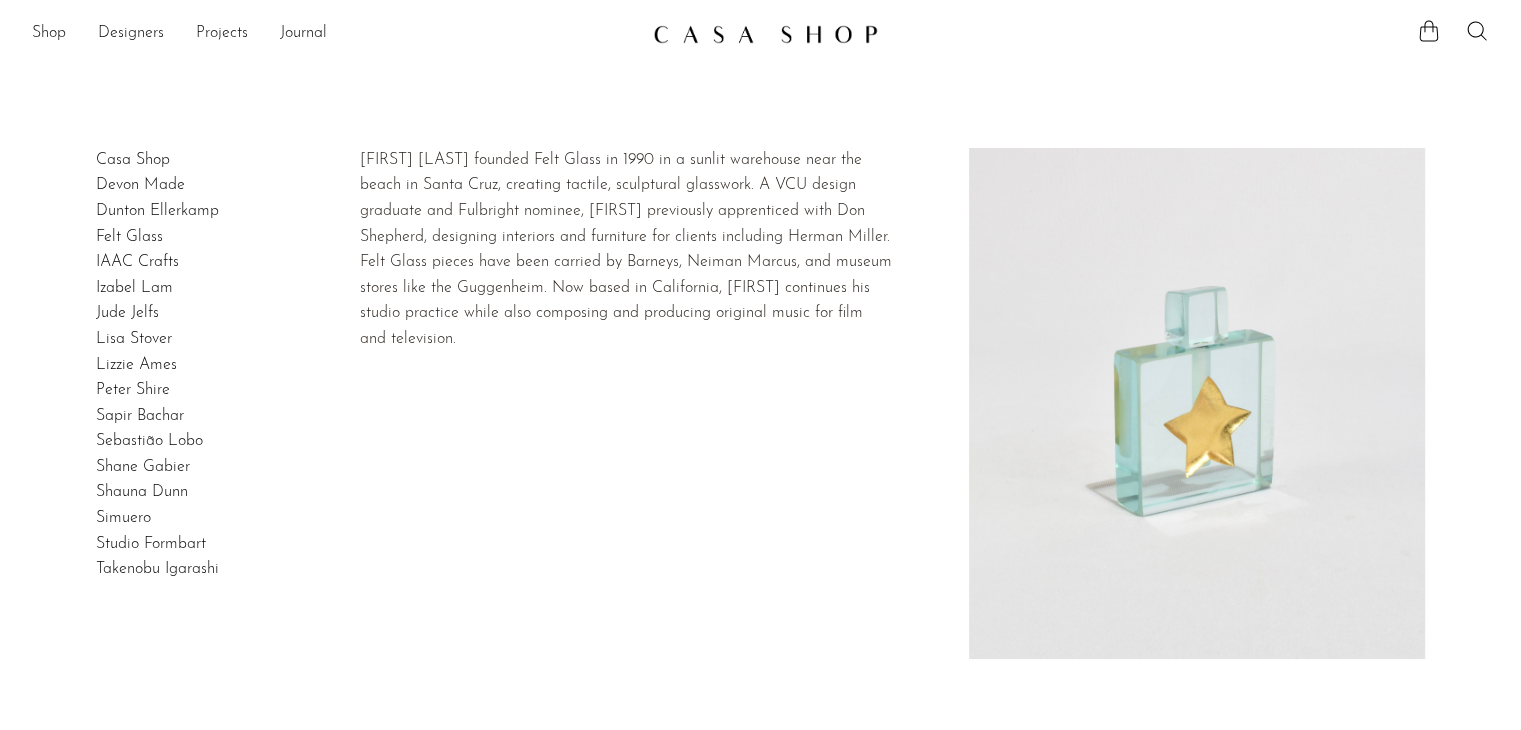 click on "Felt Glass" at bounding box center (760, 238) 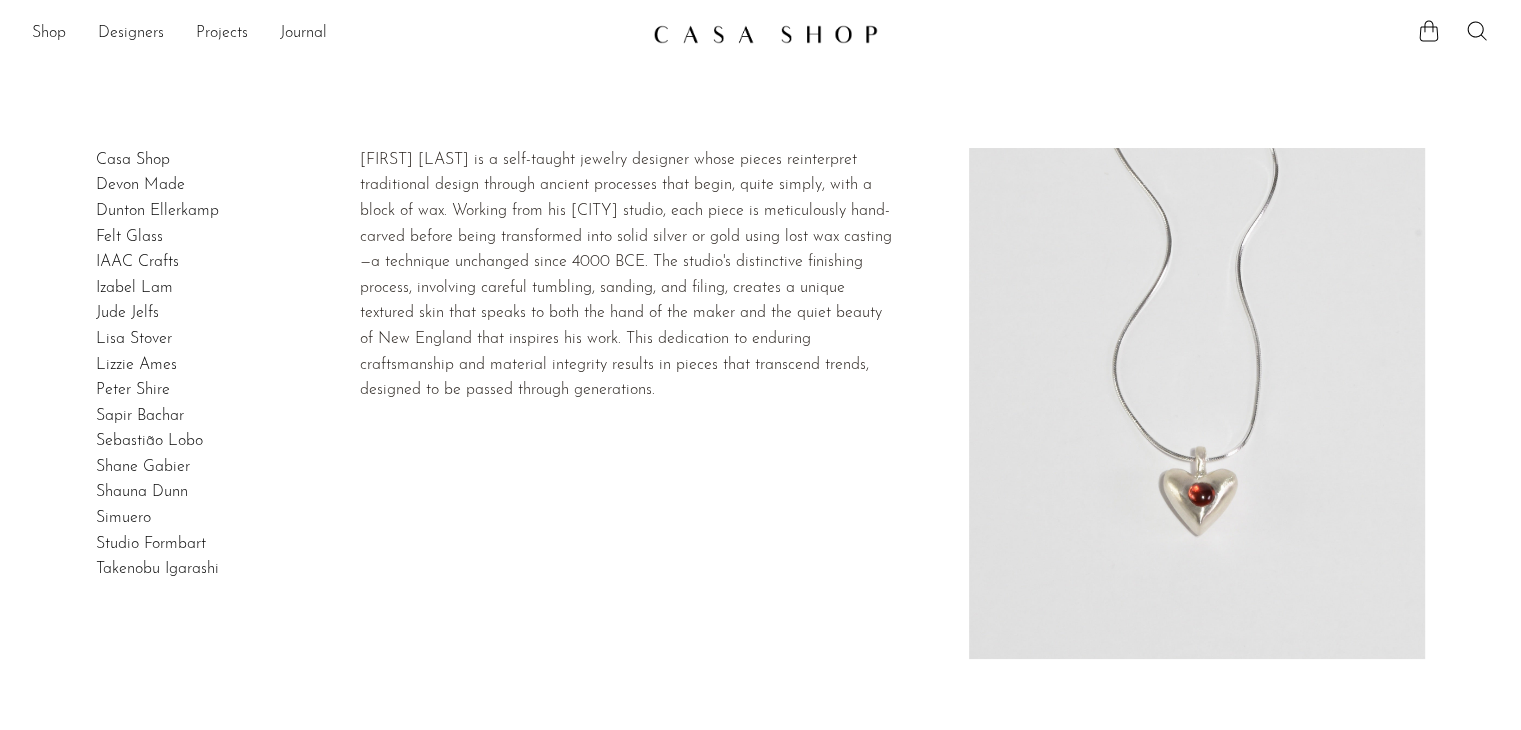 click on "Dunton Ellerkamp" at bounding box center [157, 211] 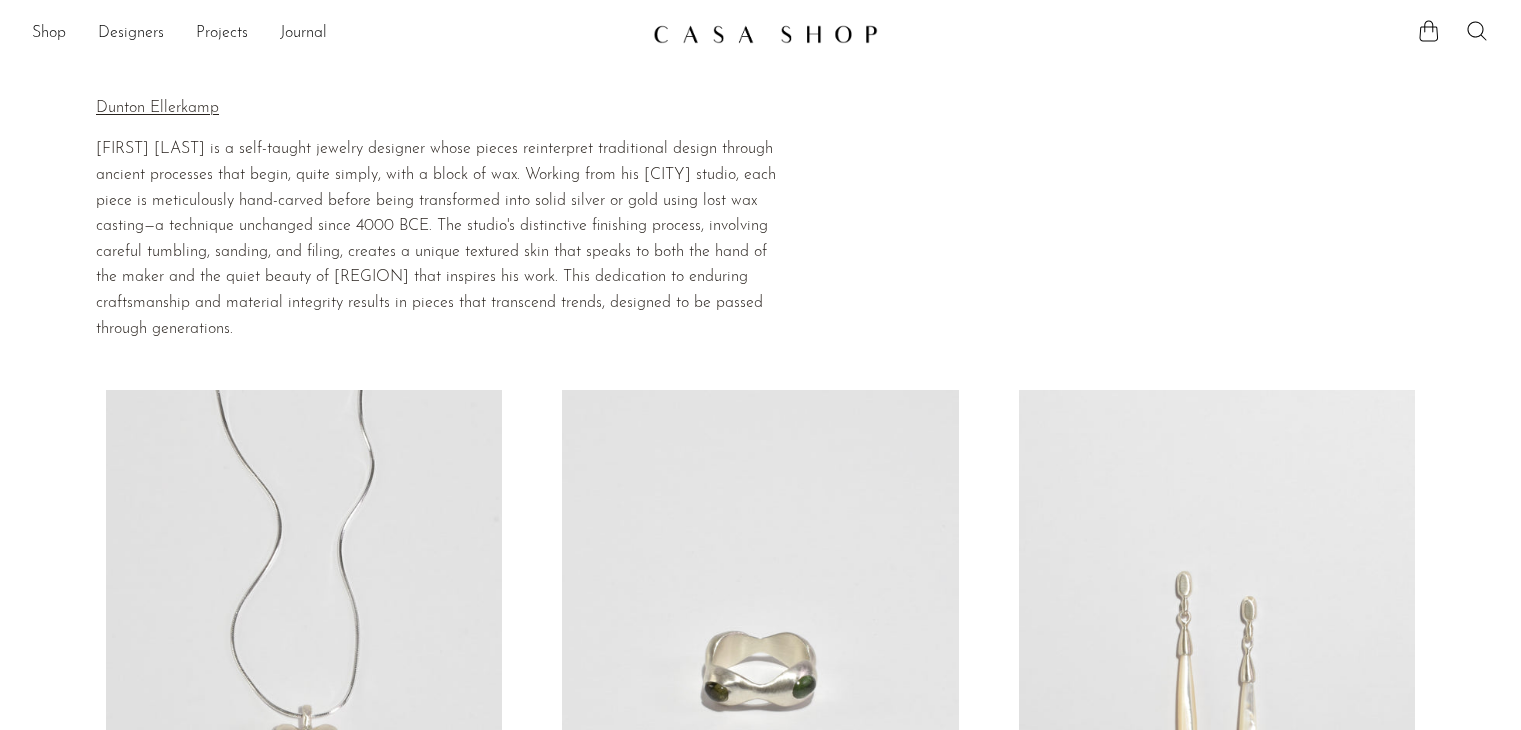 scroll, scrollTop: 200, scrollLeft: 0, axis: vertical 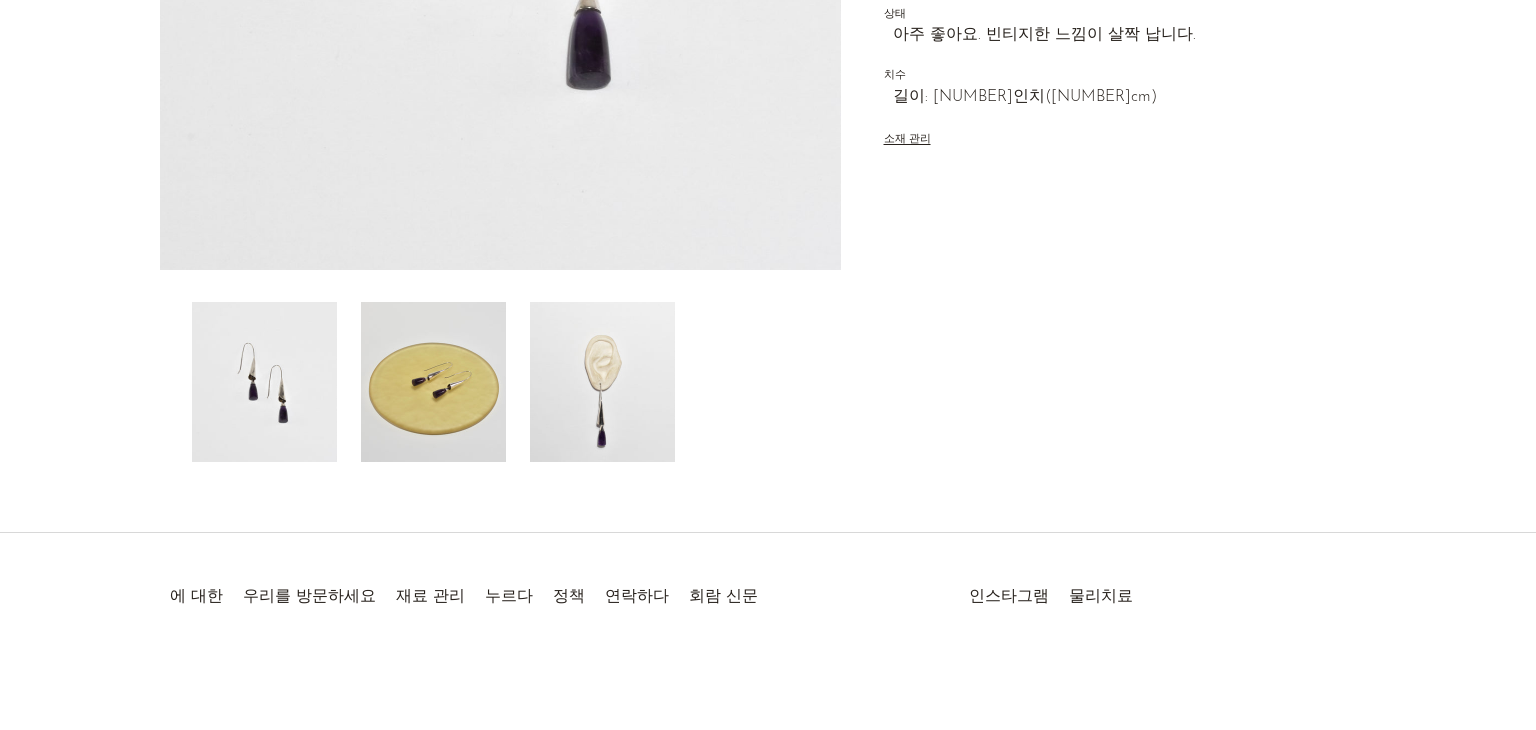 click at bounding box center (500, 382) 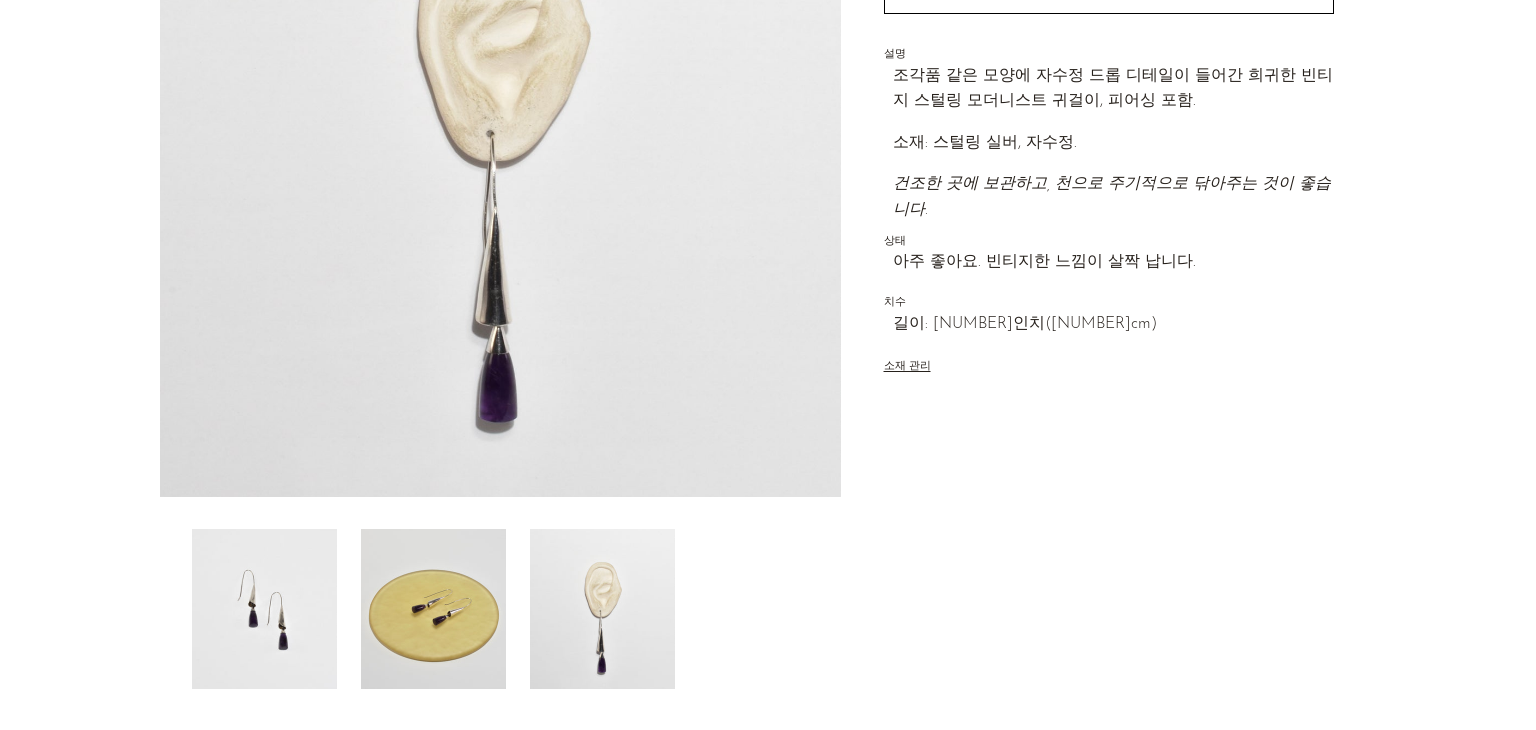 scroll, scrollTop: 272, scrollLeft: 0, axis: vertical 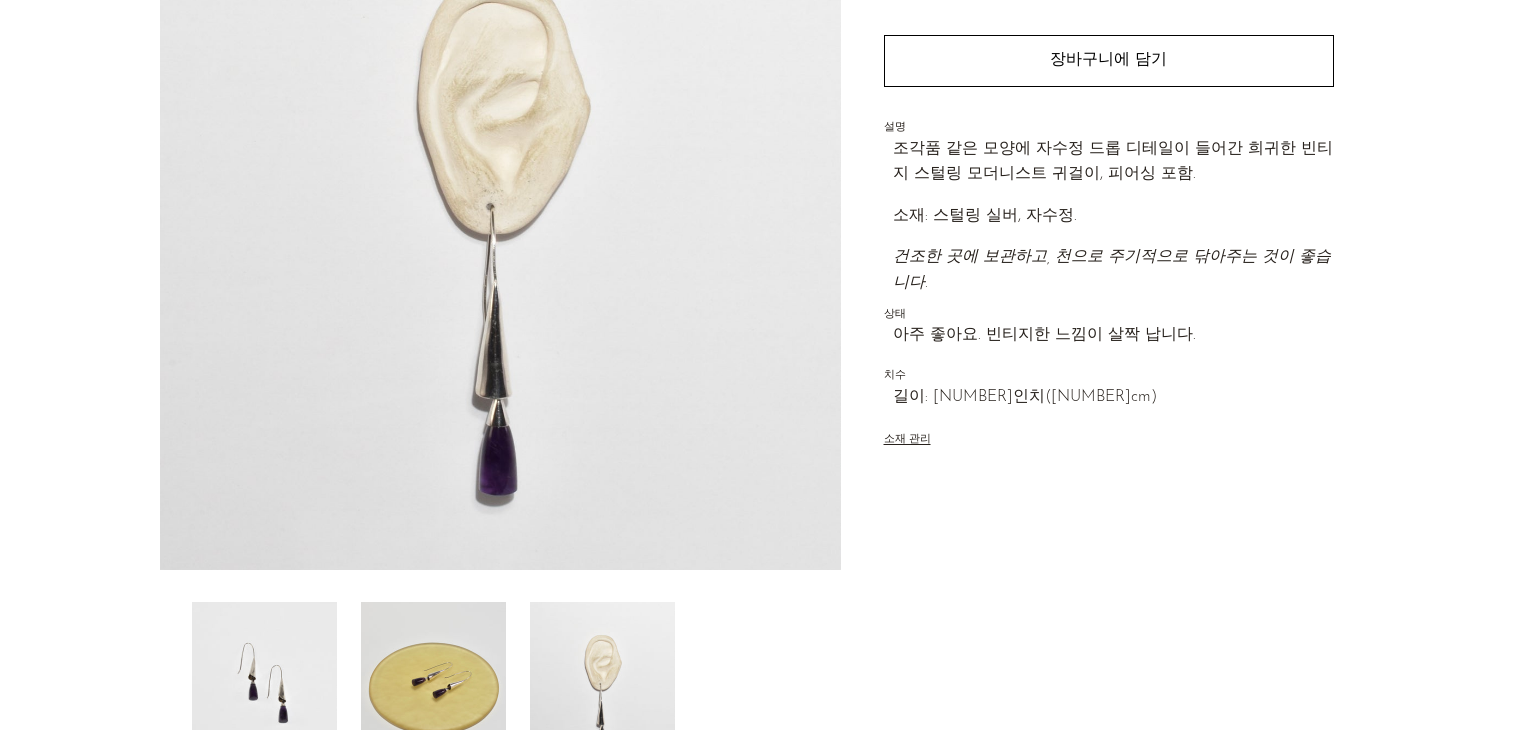 drag, startPoint x: 498, startPoint y: 654, endPoint x: 515, endPoint y: 661, distance: 18.384777 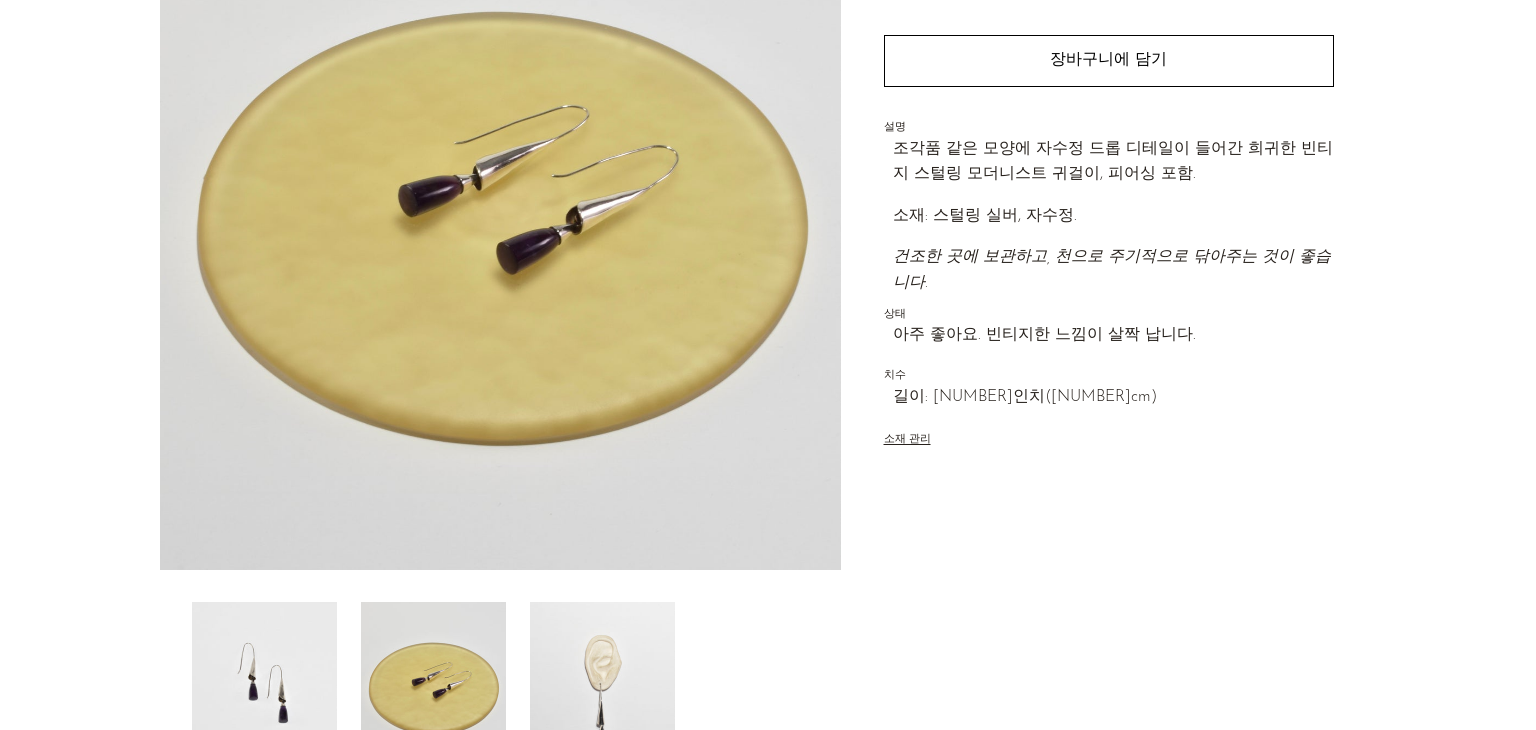 click at bounding box center [264, 682] 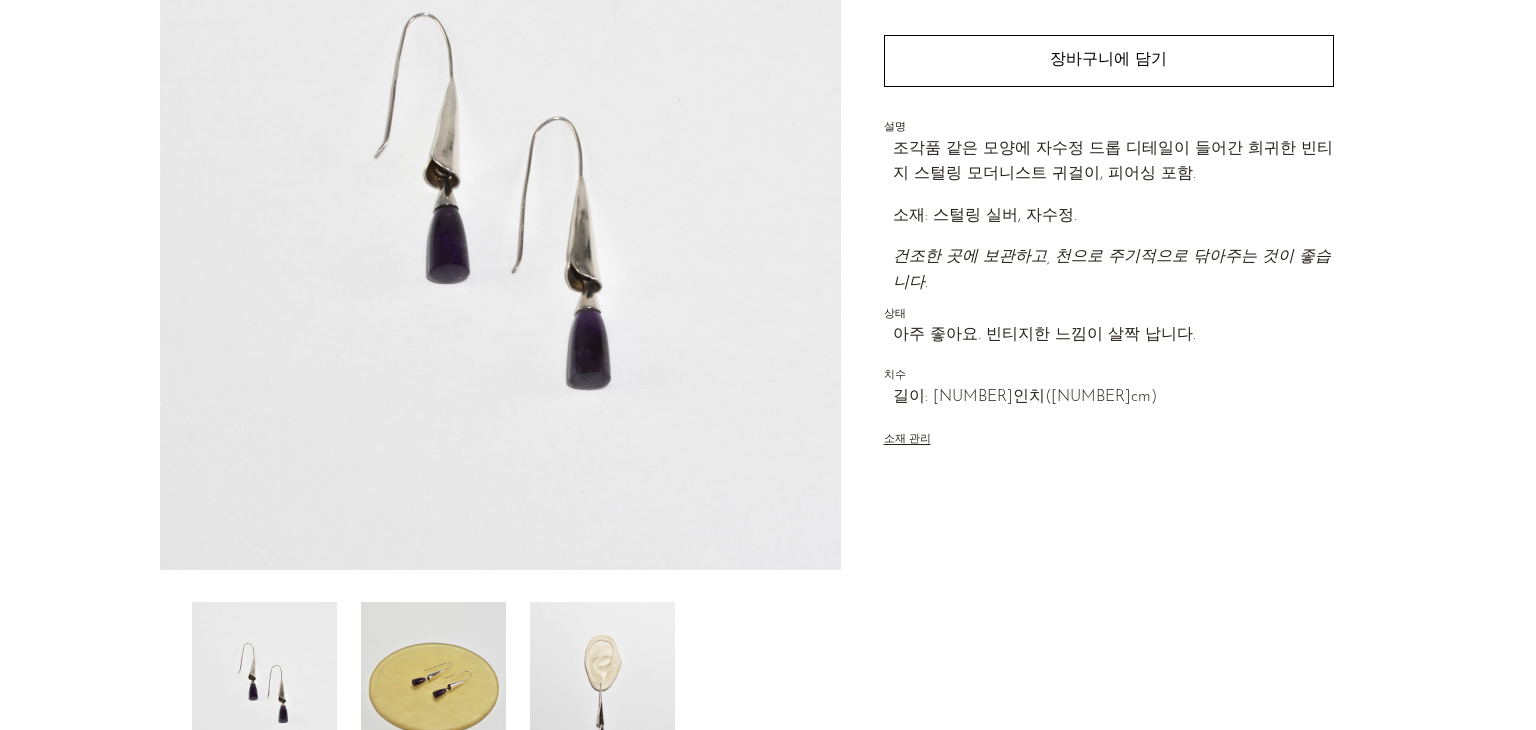 click at bounding box center [264, 682] 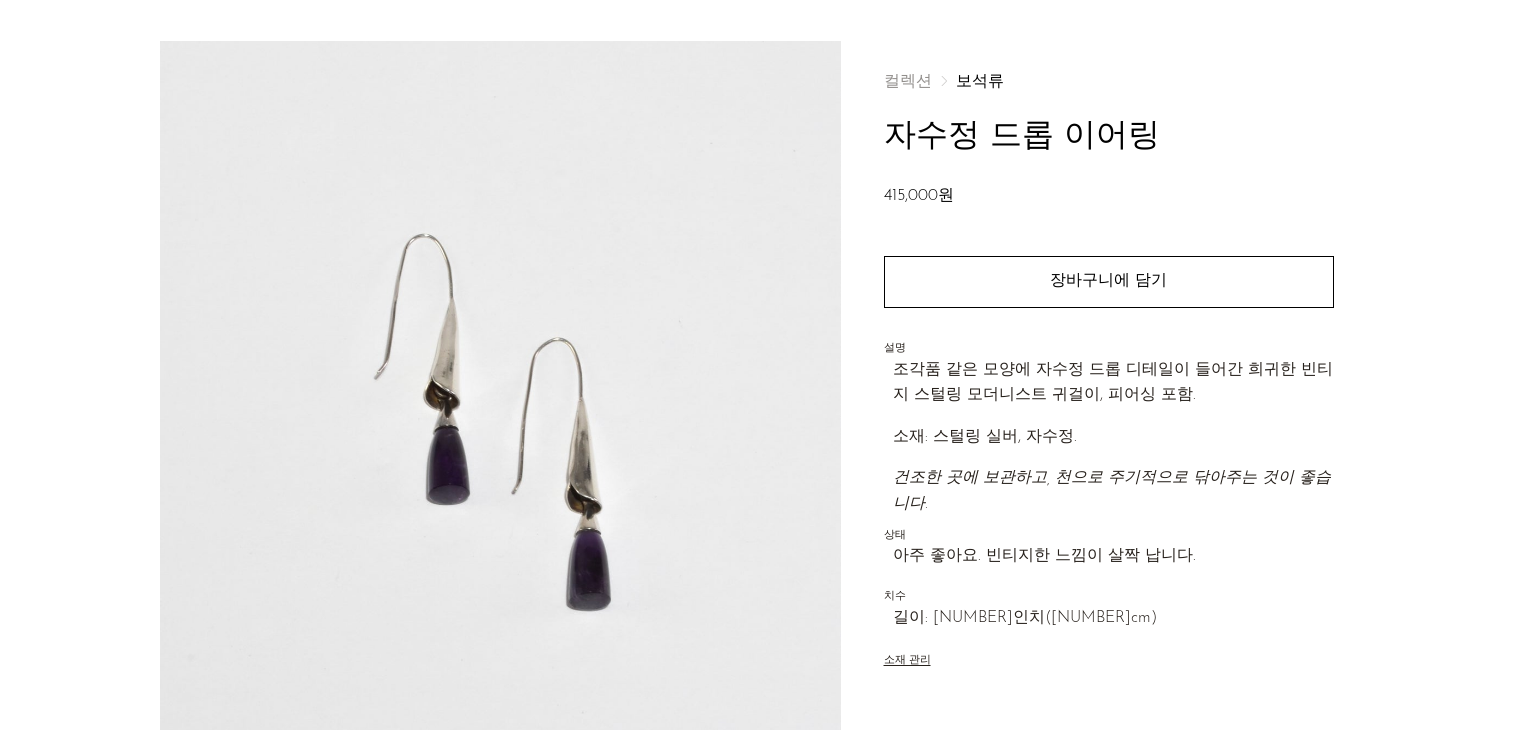 scroll, scrollTop: 0, scrollLeft: 0, axis: both 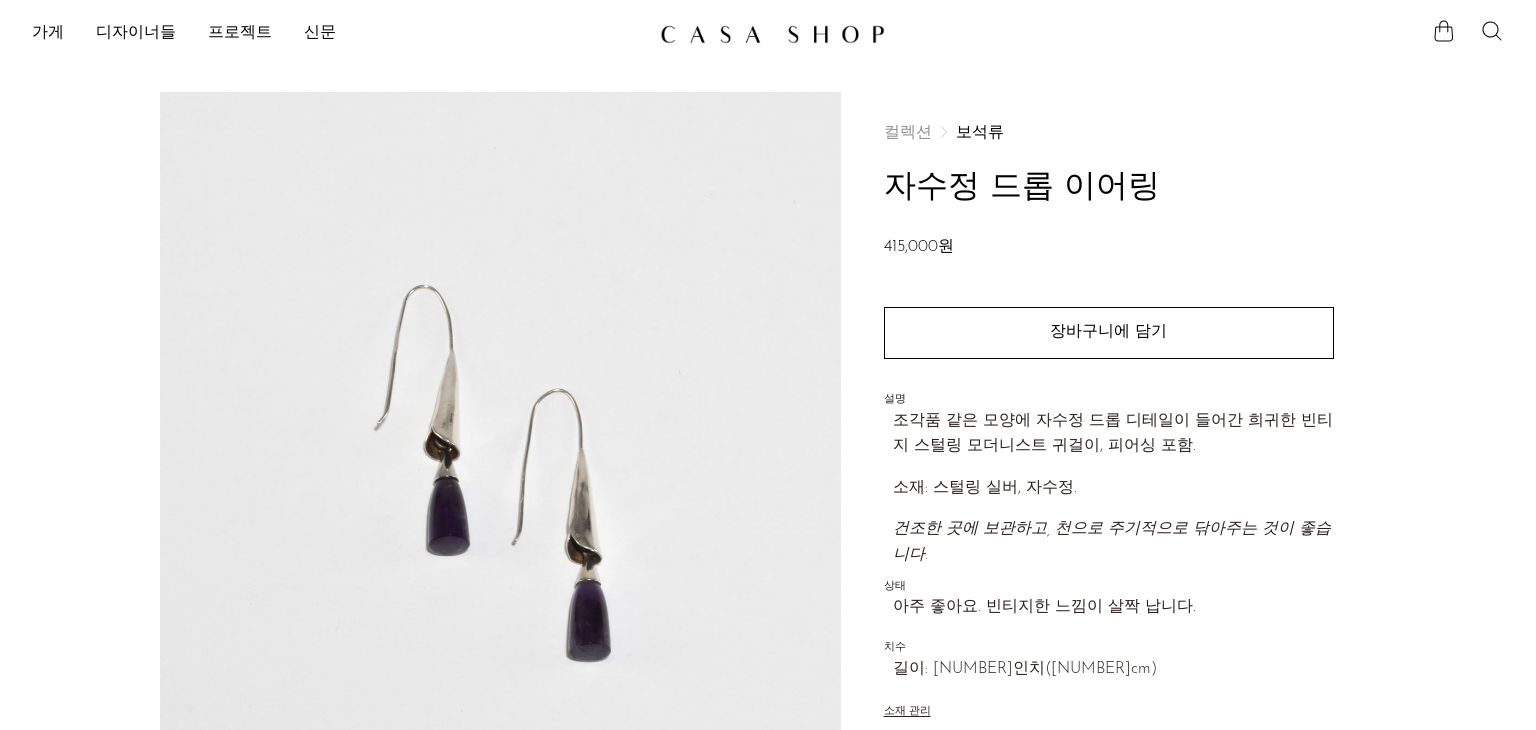 click at bounding box center (768, 34) 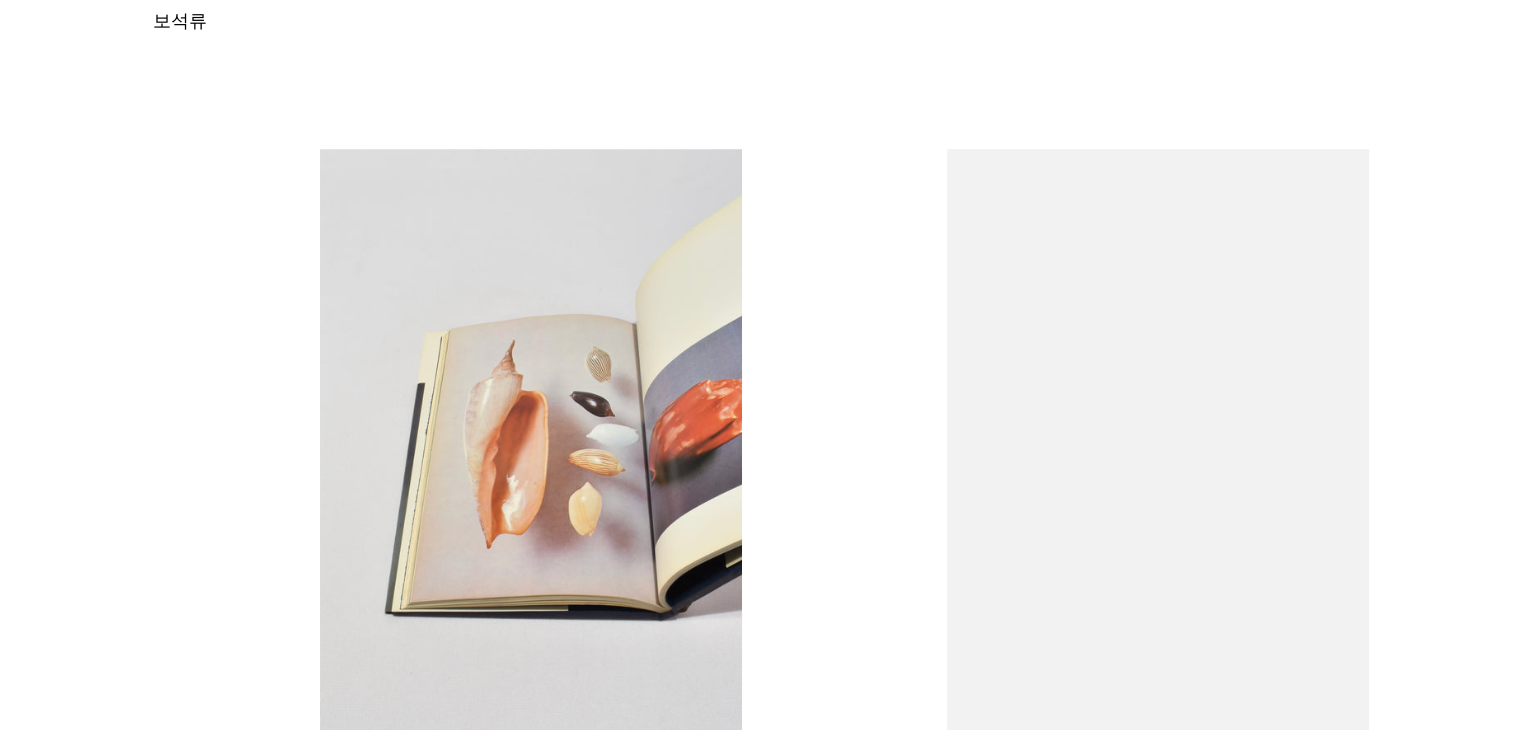 scroll, scrollTop: 1200, scrollLeft: 0, axis: vertical 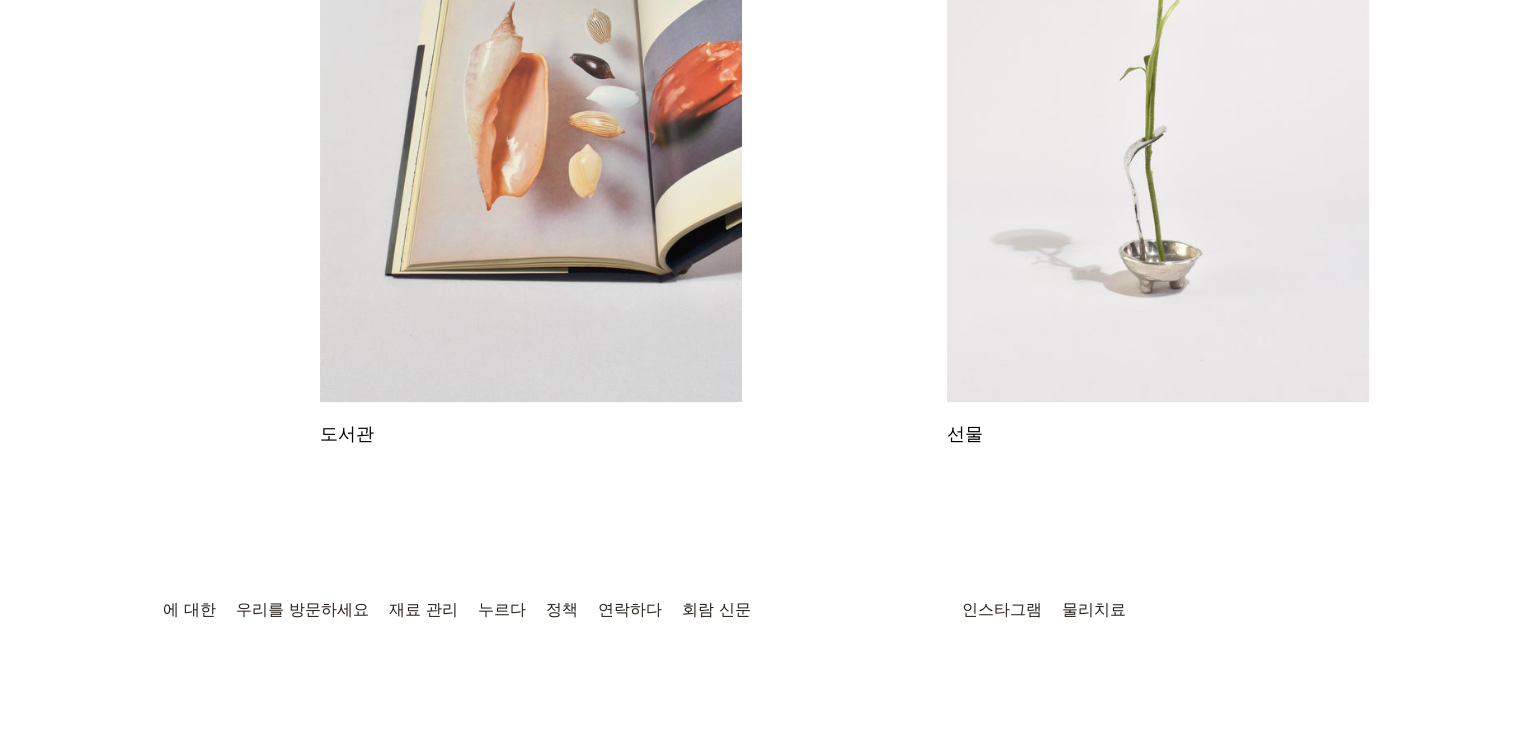 click at bounding box center [531, 106] 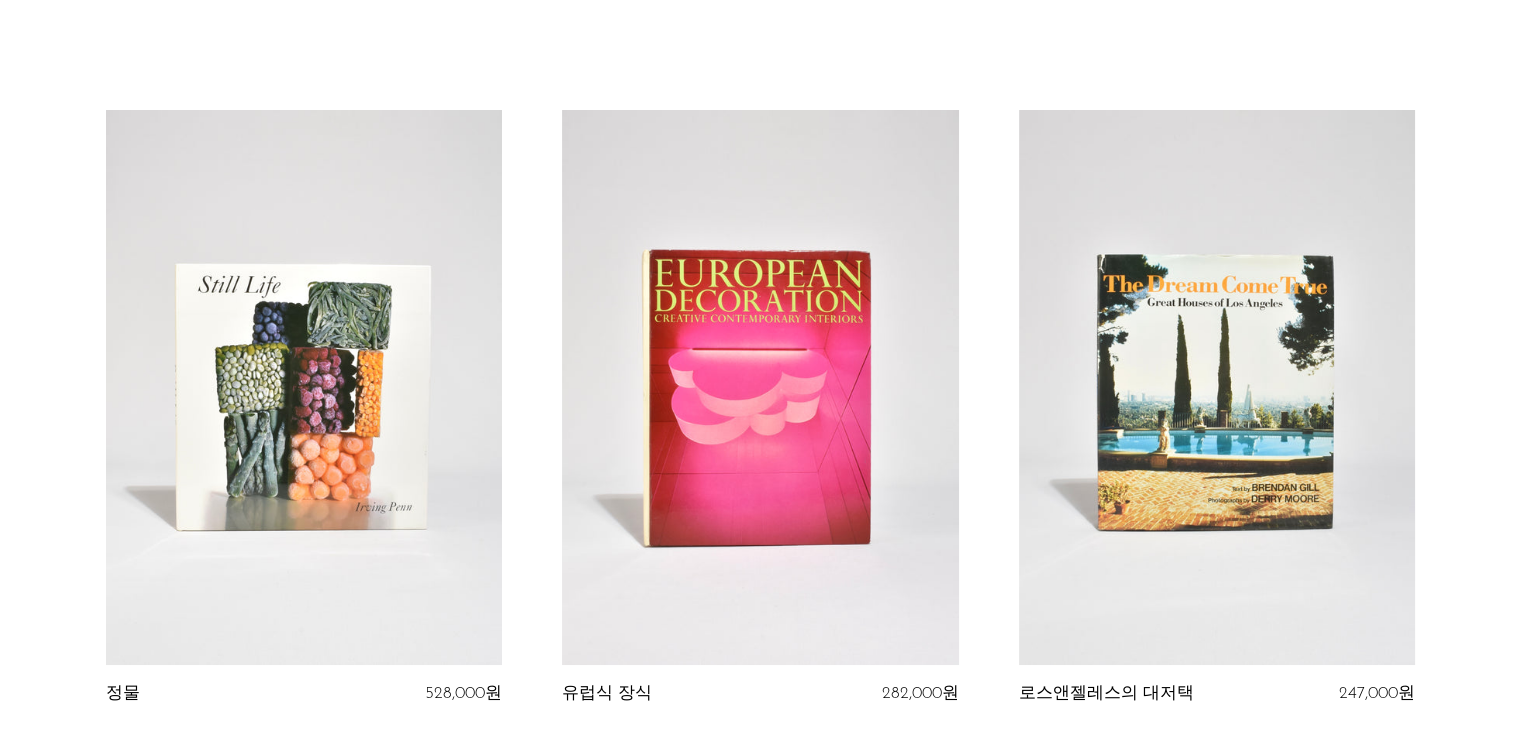 scroll, scrollTop: 0, scrollLeft: 0, axis: both 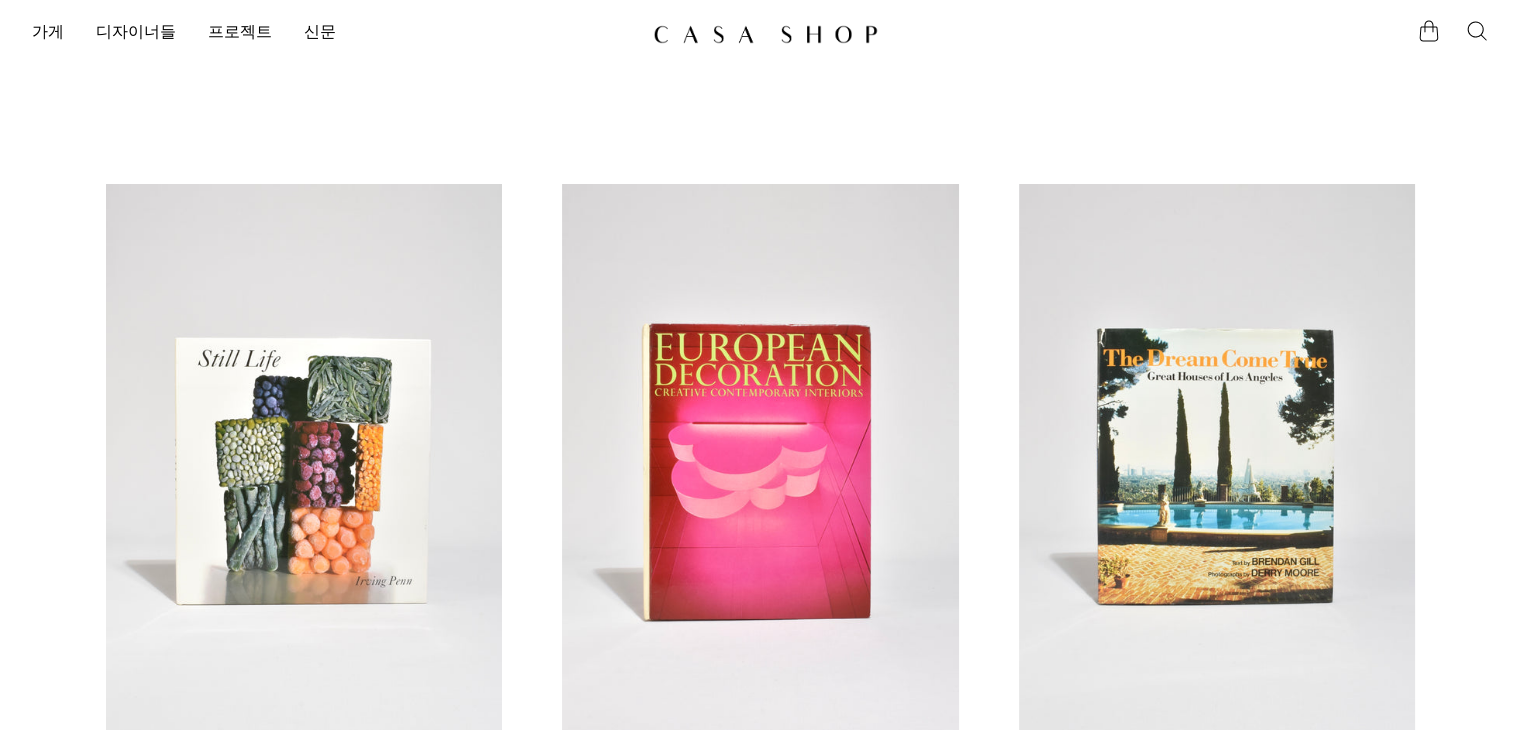 click on "가게
Featured
New Arrivals
Bestsellers" at bounding box center (760, 4202) 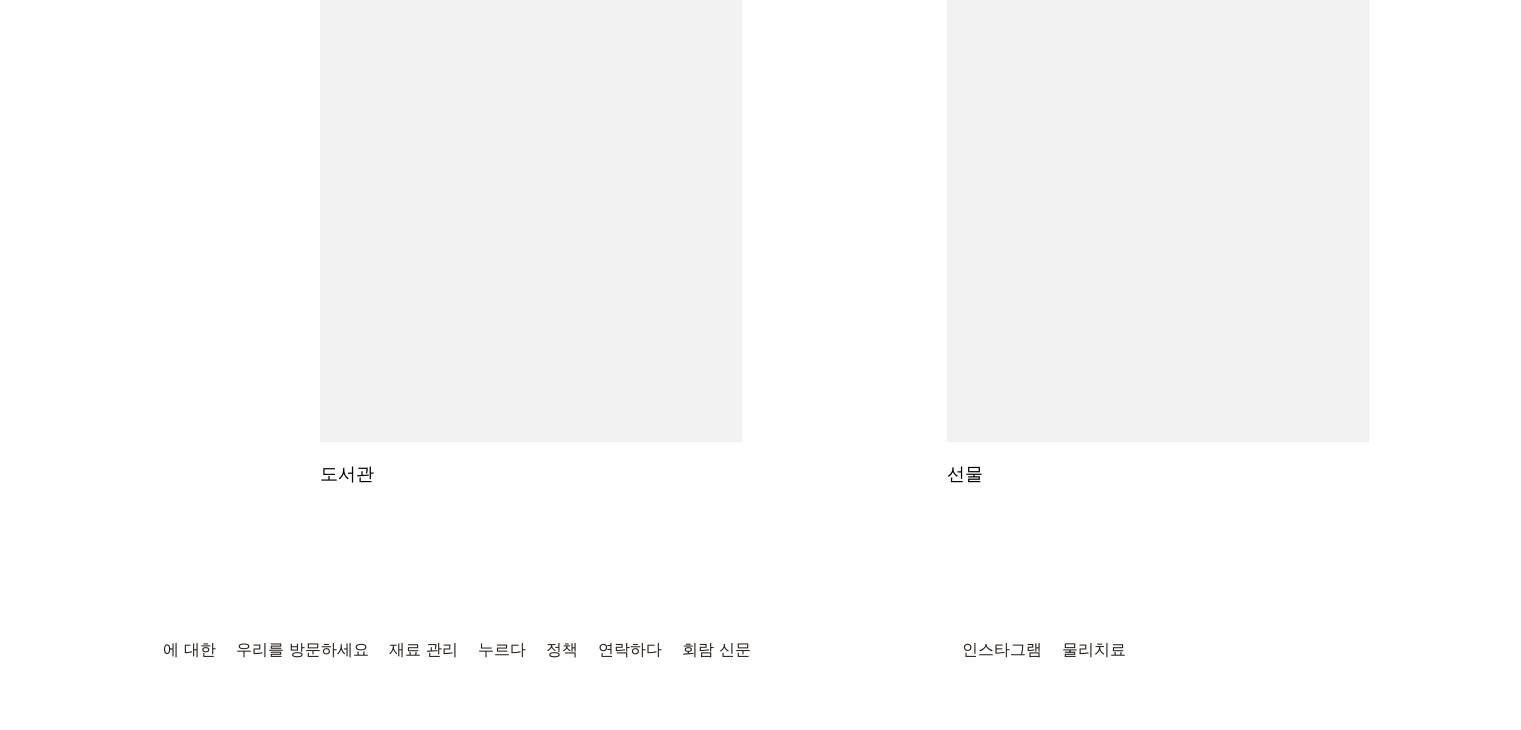 scroll, scrollTop: 1214, scrollLeft: 0, axis: vertical 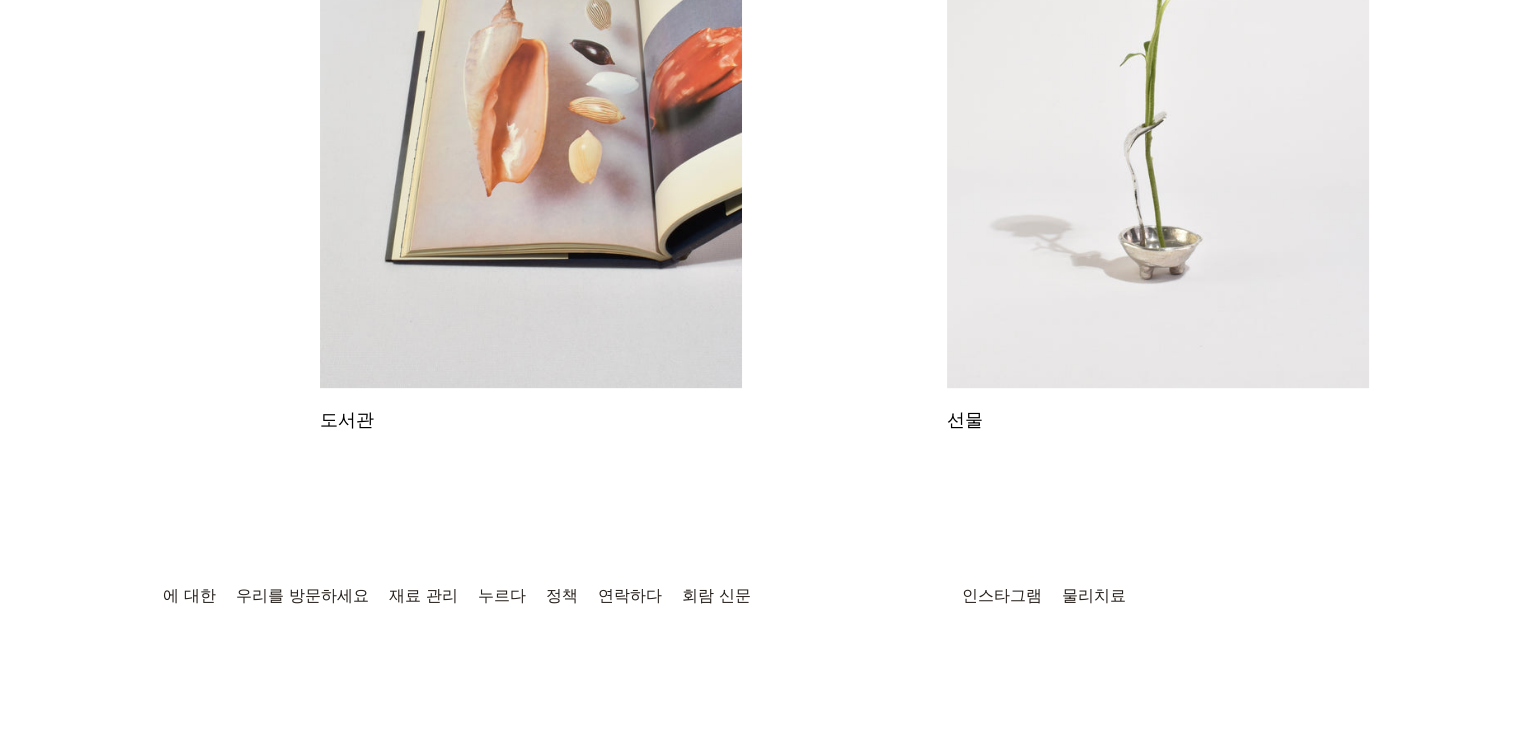 click at bounding box center (1158, 92) 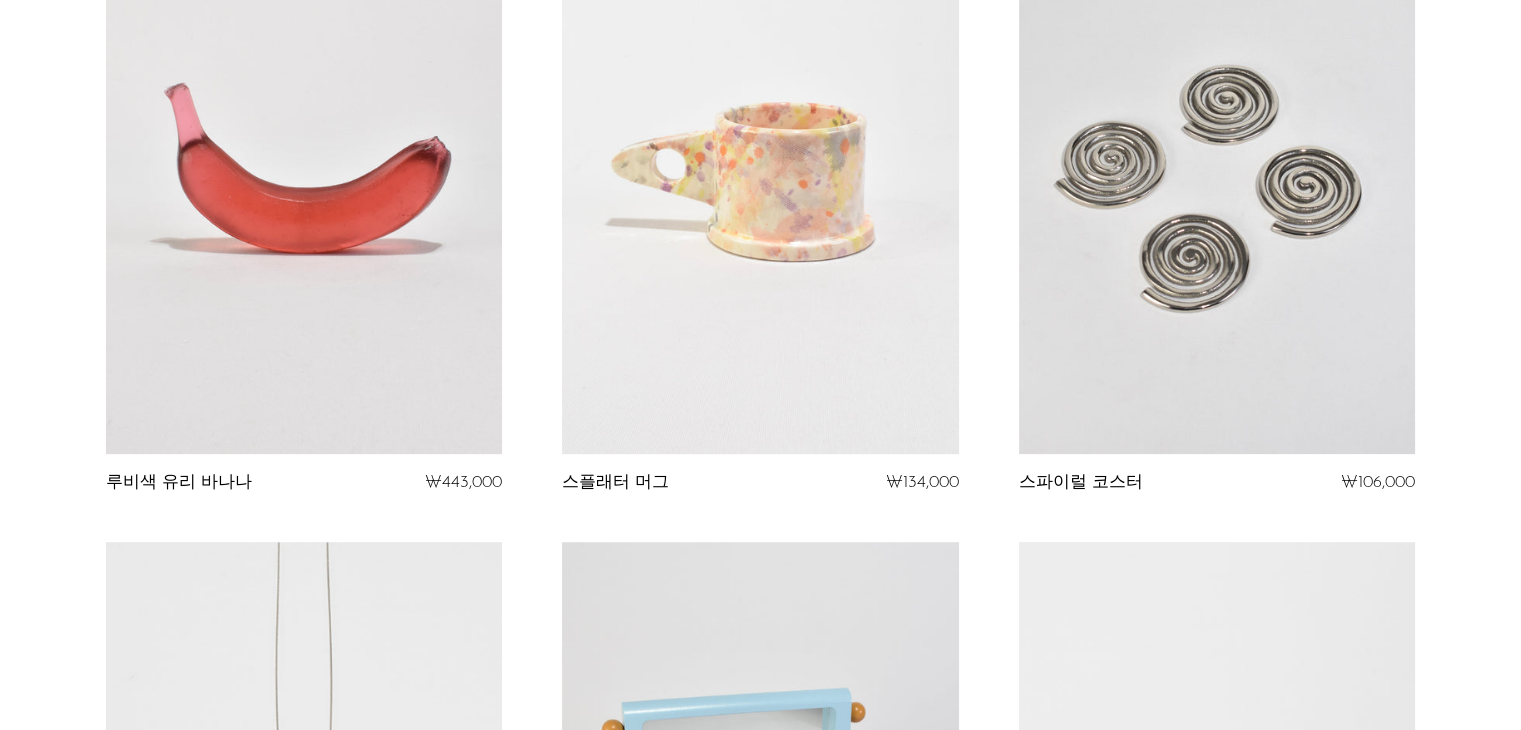 scroll, scrollTop: 700, scrollLeft: 0, axis: vertical 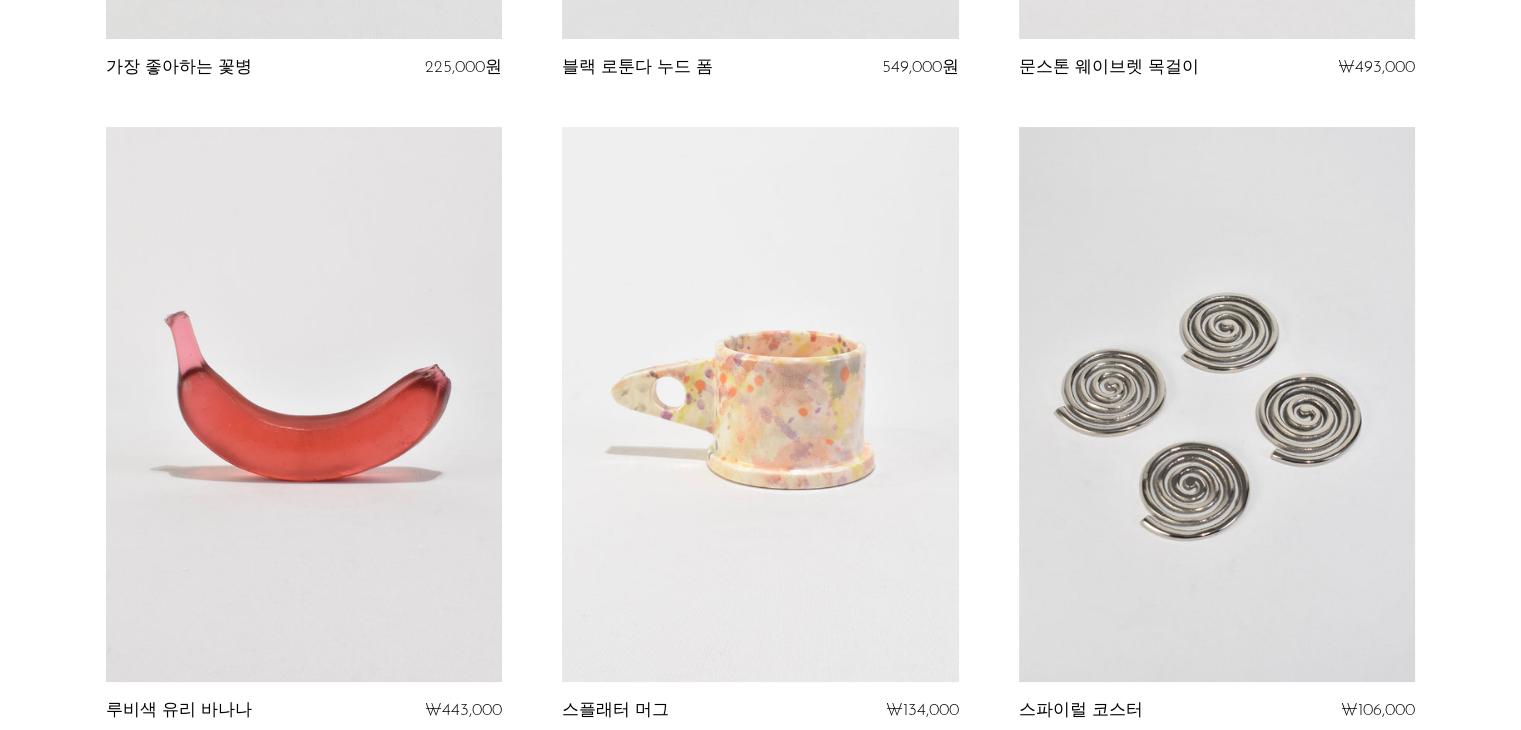 click at bounding box center [760, 404] 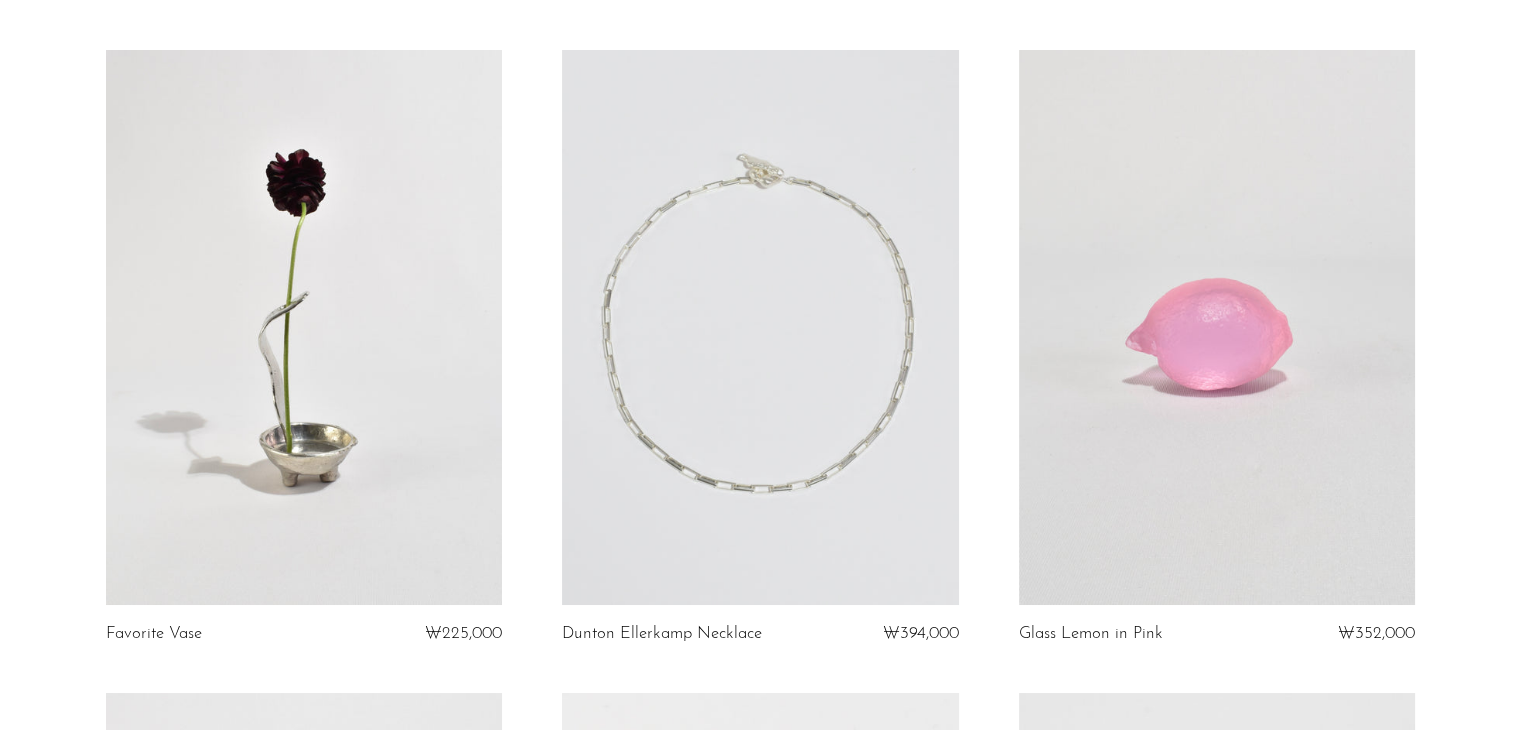 scroll, scrollTop: 200, scrollLeft: 0, axis: vertical 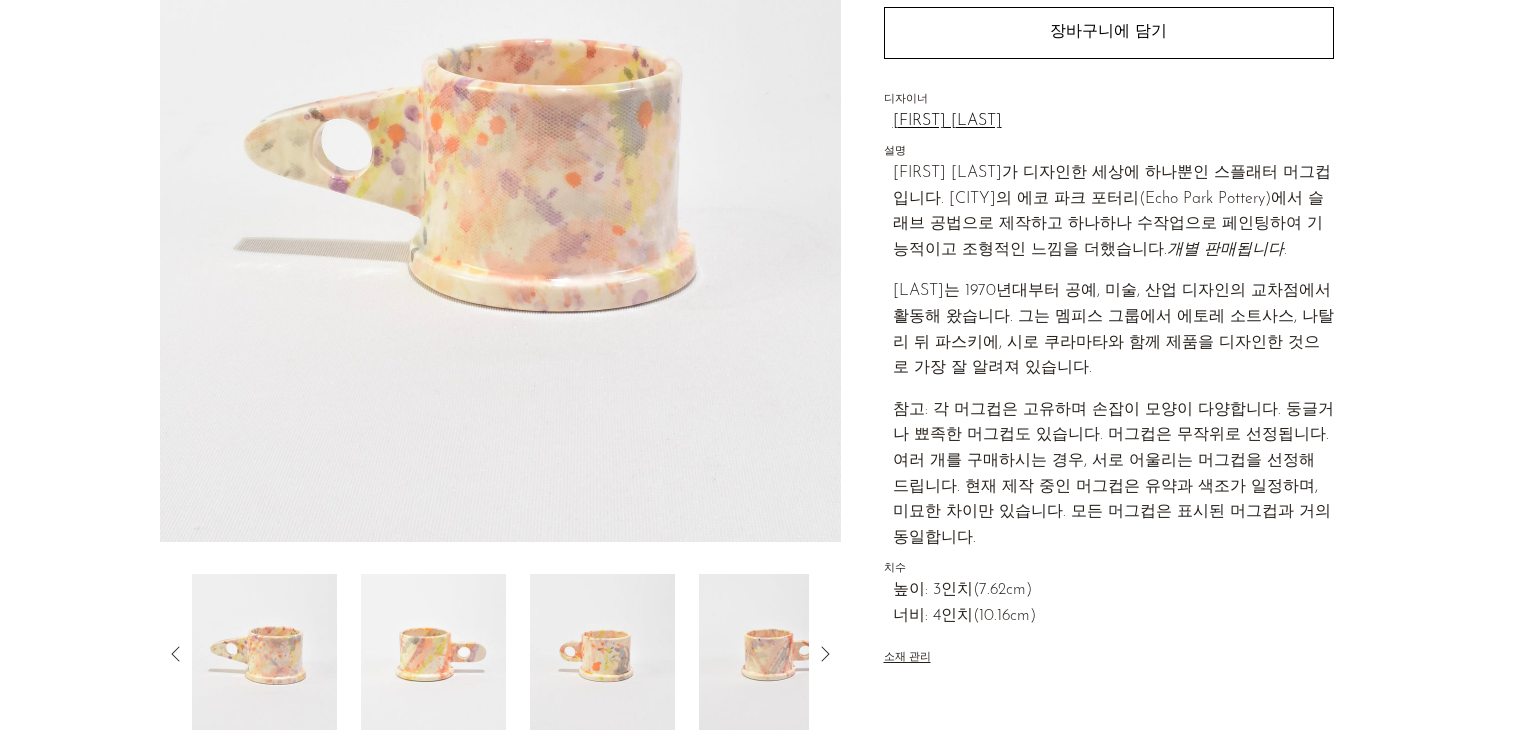 drag, startPoint x: 633, startPoint y: 557, endPoint x: 616, endPoint y: 549, distance: 18.788294 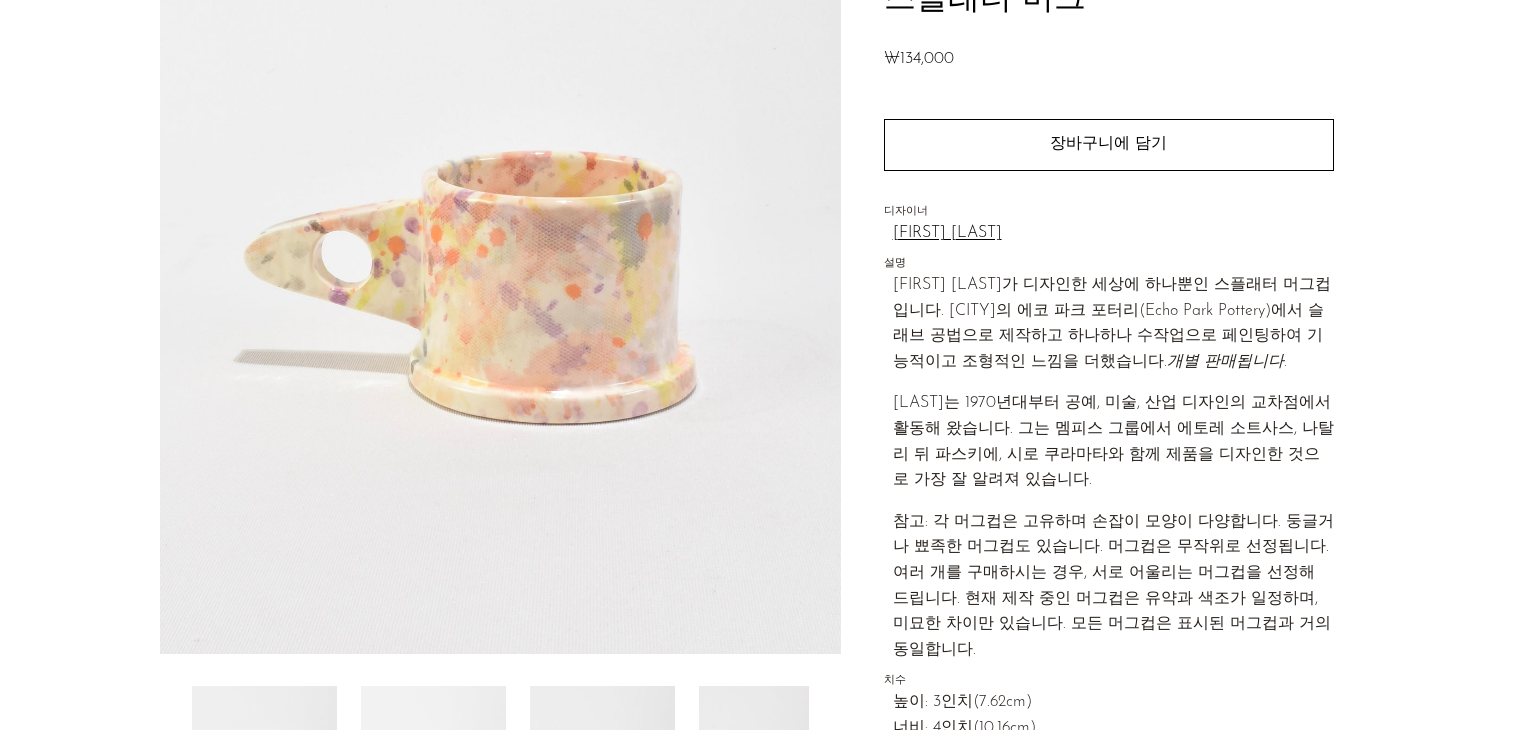 scroll, scrollTop: 100, scrollLeft: 0, axis: vertical 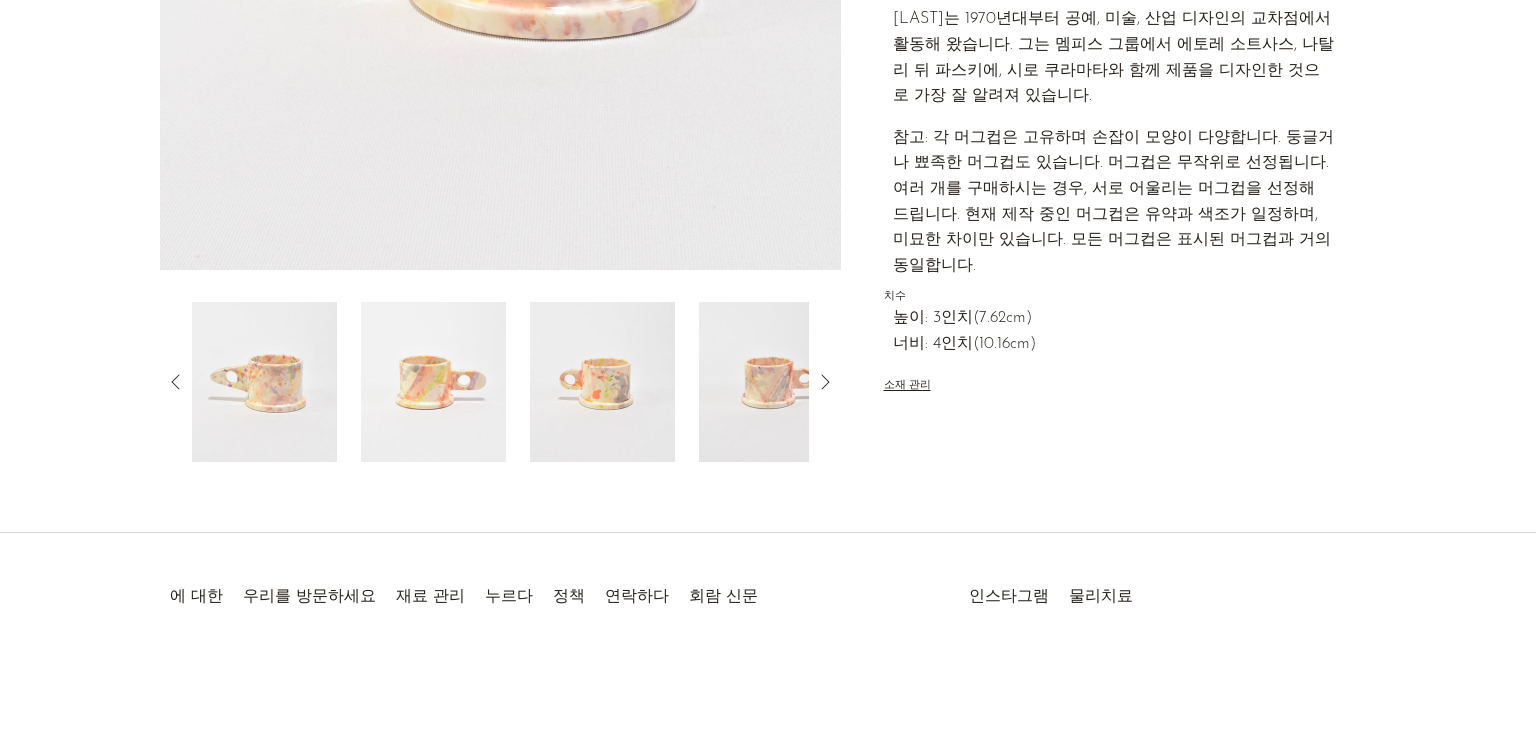 click at bounding box center [771, 382] 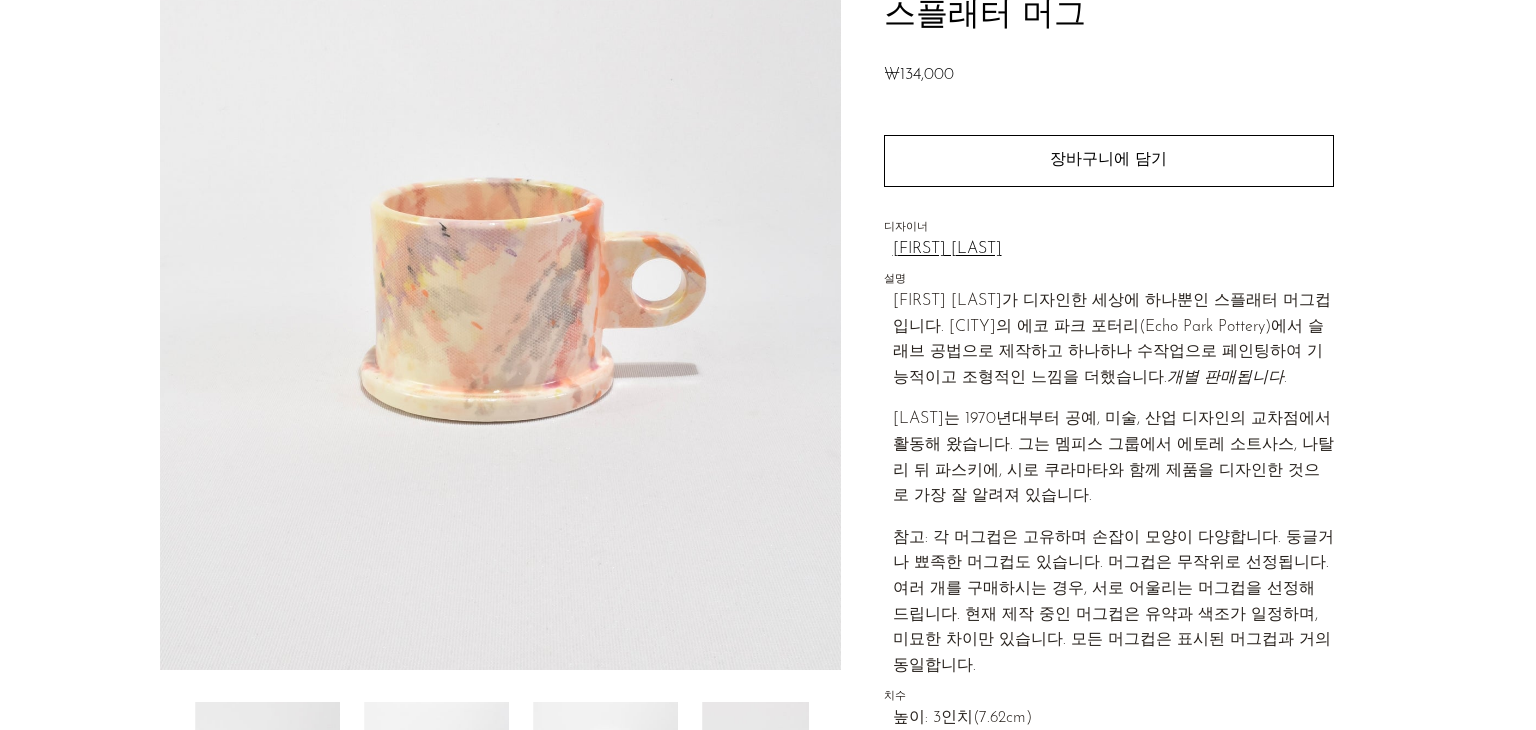 scroll, scrollTop: 472, scrollLeft: 0, axis: vertical 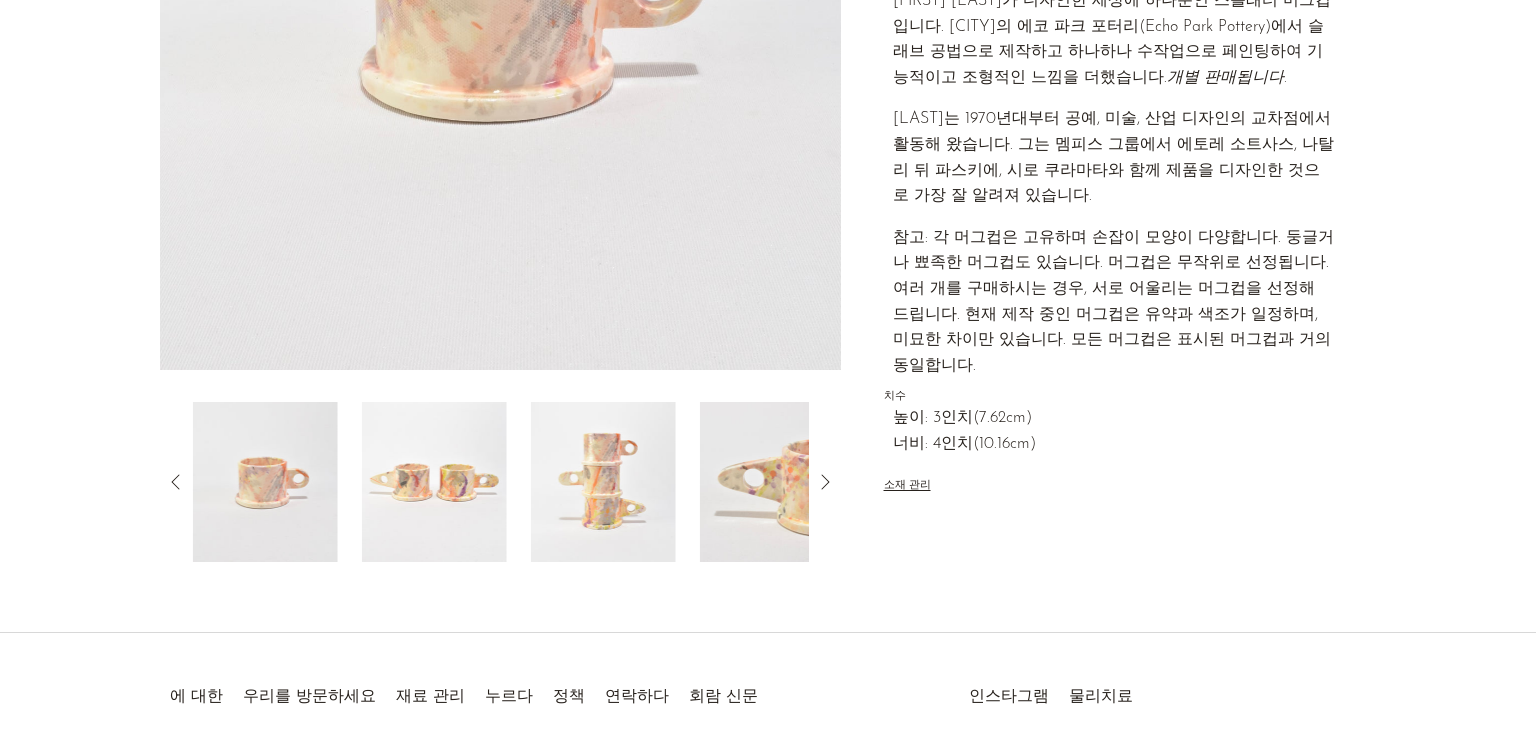 click on "Splatter Mug
₩134,000" at bounding box center [768, 126] 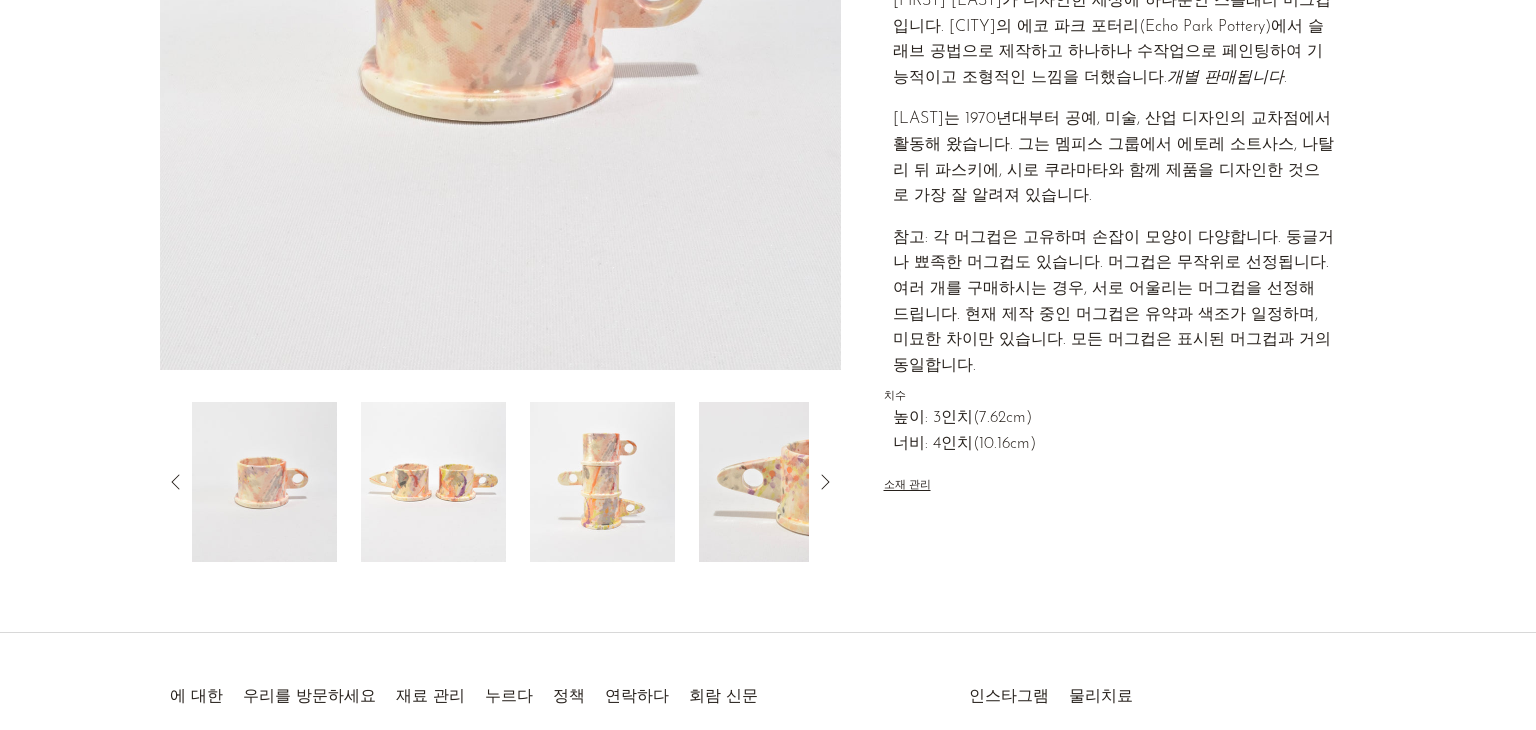 click on "Splatter Mug
₩134,000" at bounding box center (768, 126) 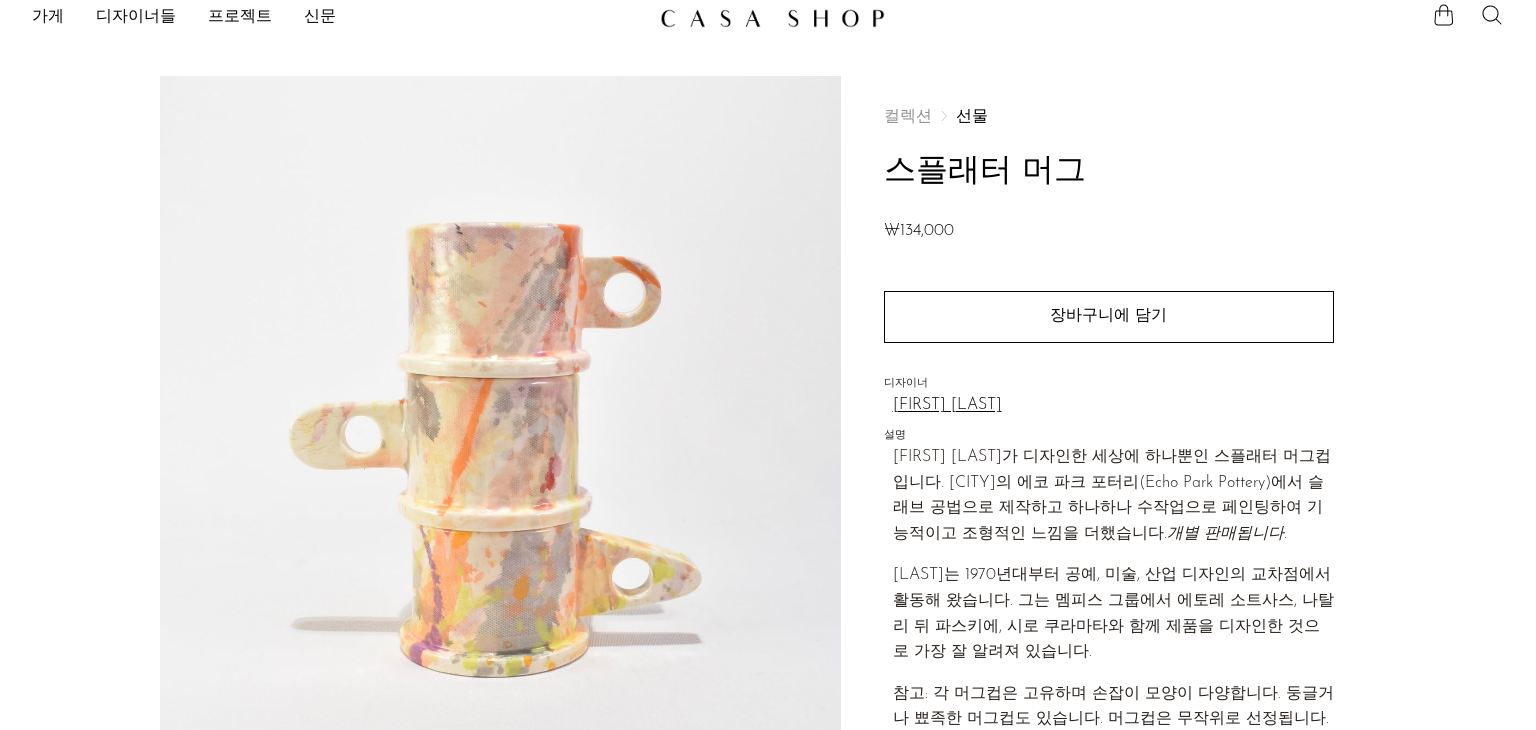 scroll, scrollTop: 0, scrollLeft: 0, axis: both 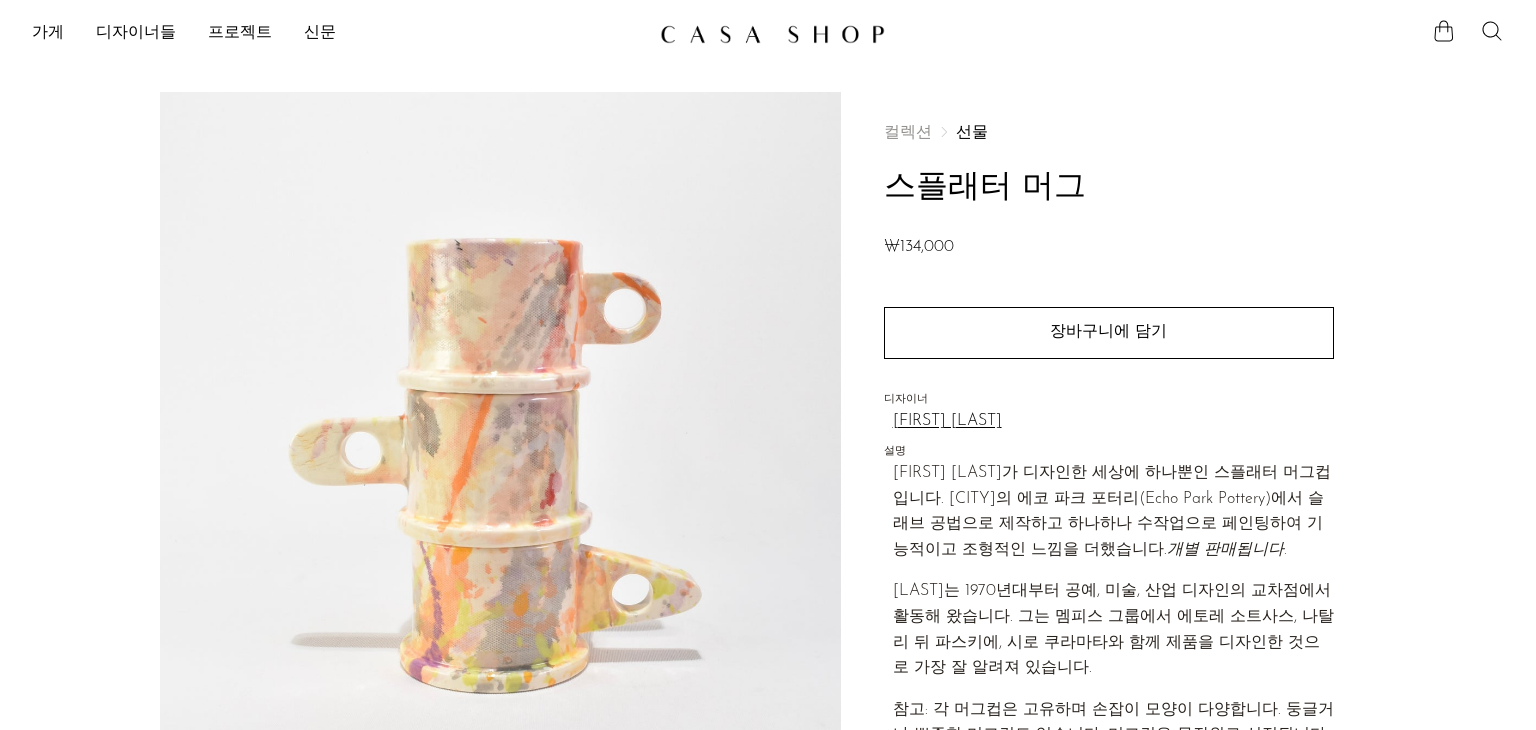 click on "컬렉션
선물
스플래터 머그
₩134,000" at bounding box center [1109, 192] 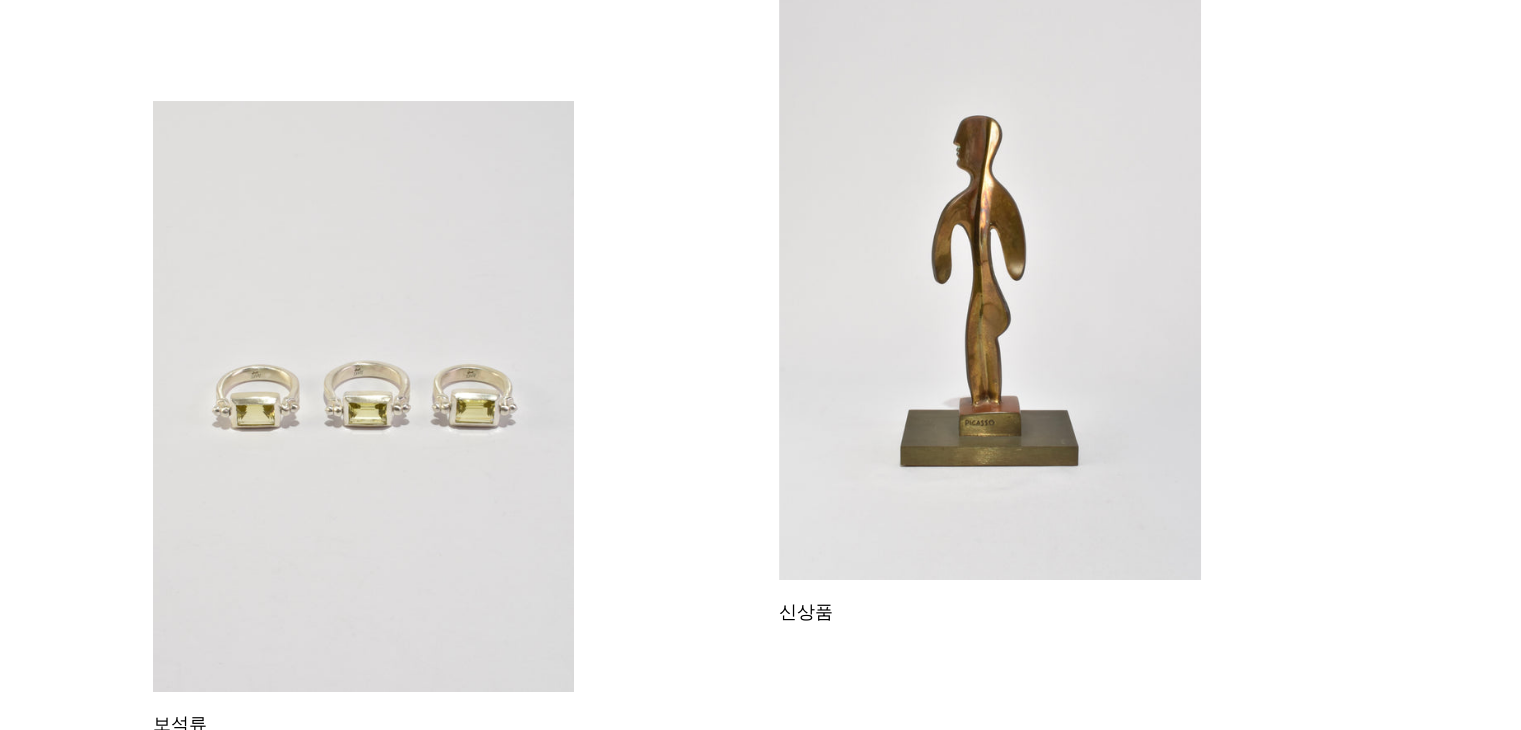 scroll, scrollTop: 0, scrollLeft: 0, axis: both 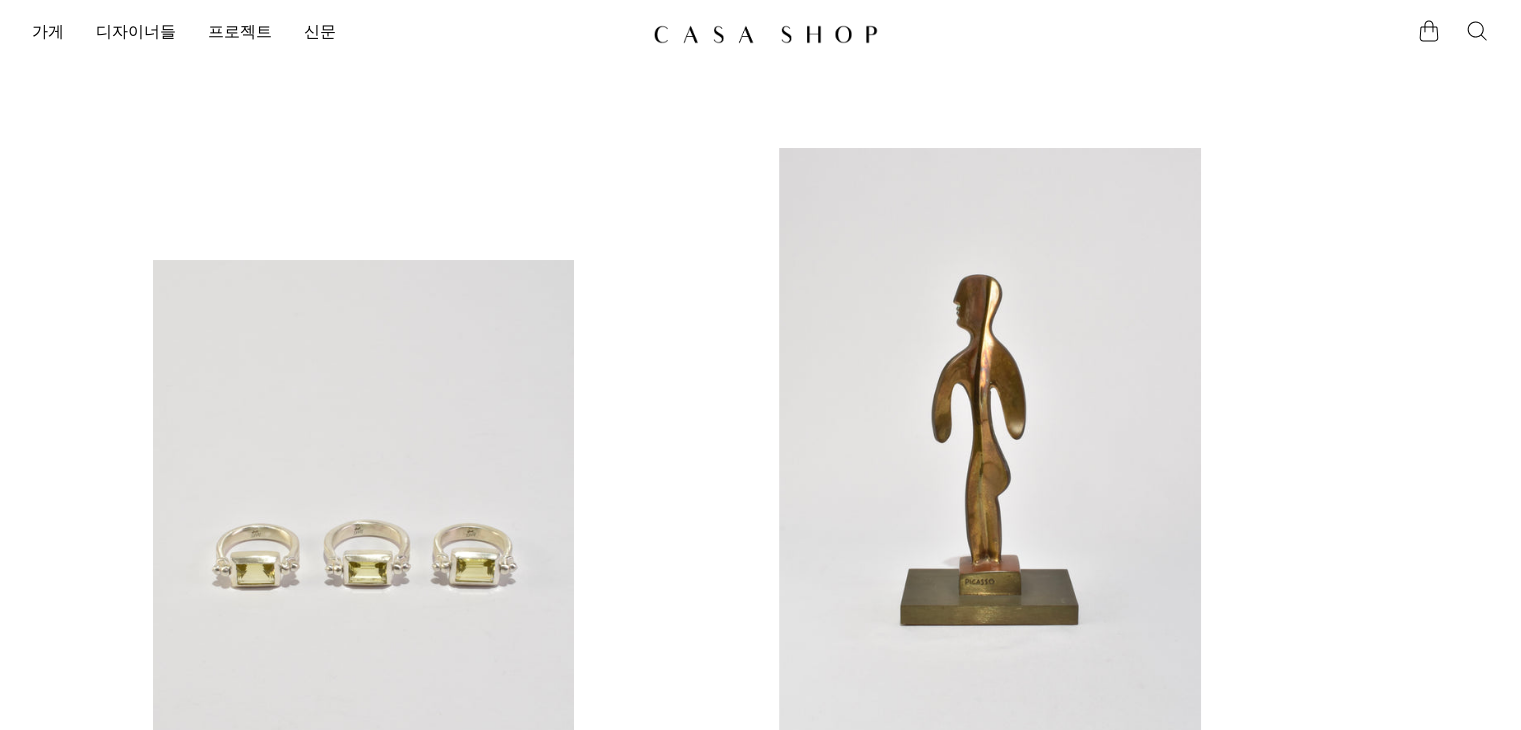 click at bounding box center [364, 555] 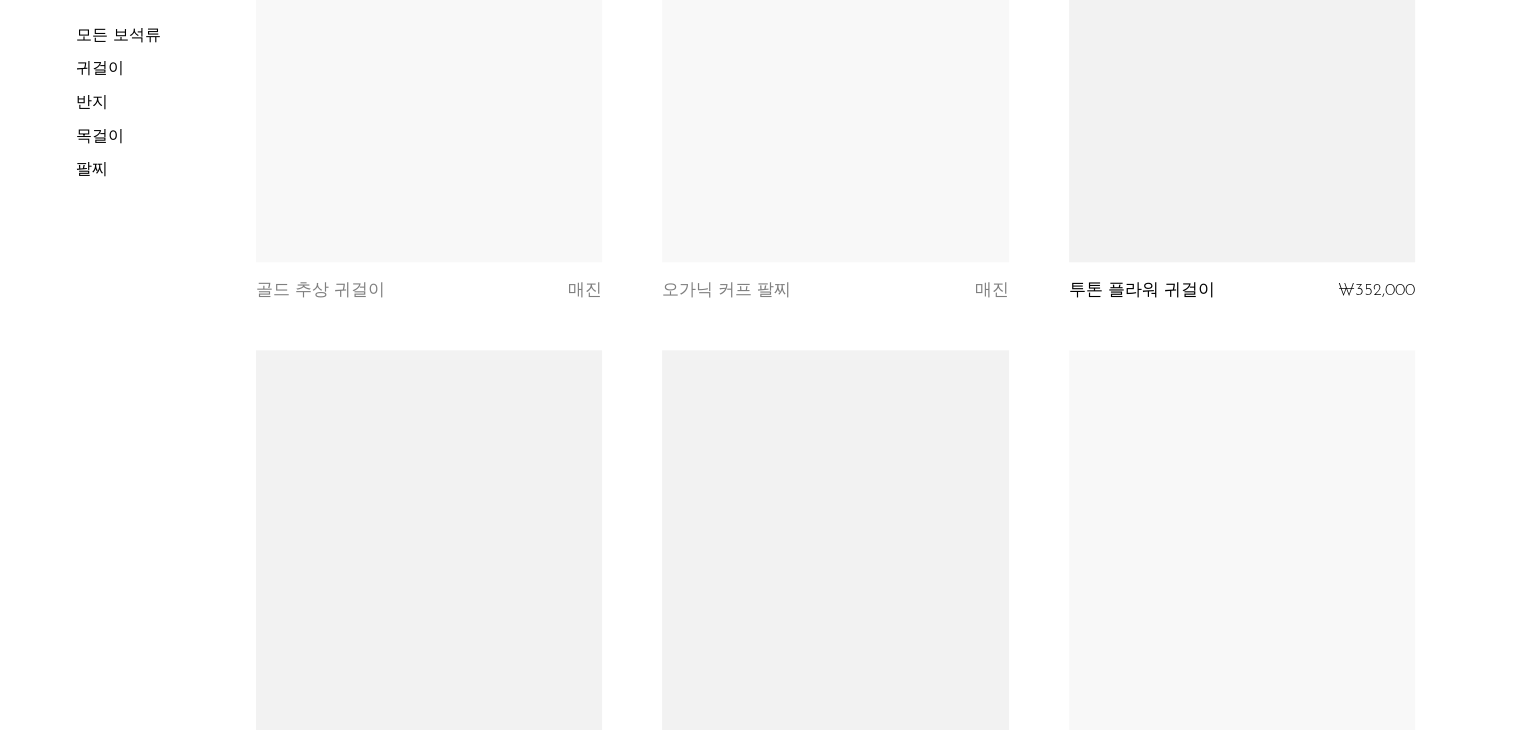 scroll, scrollTop: 2000, scrollLeft: 0, axis: vertical 